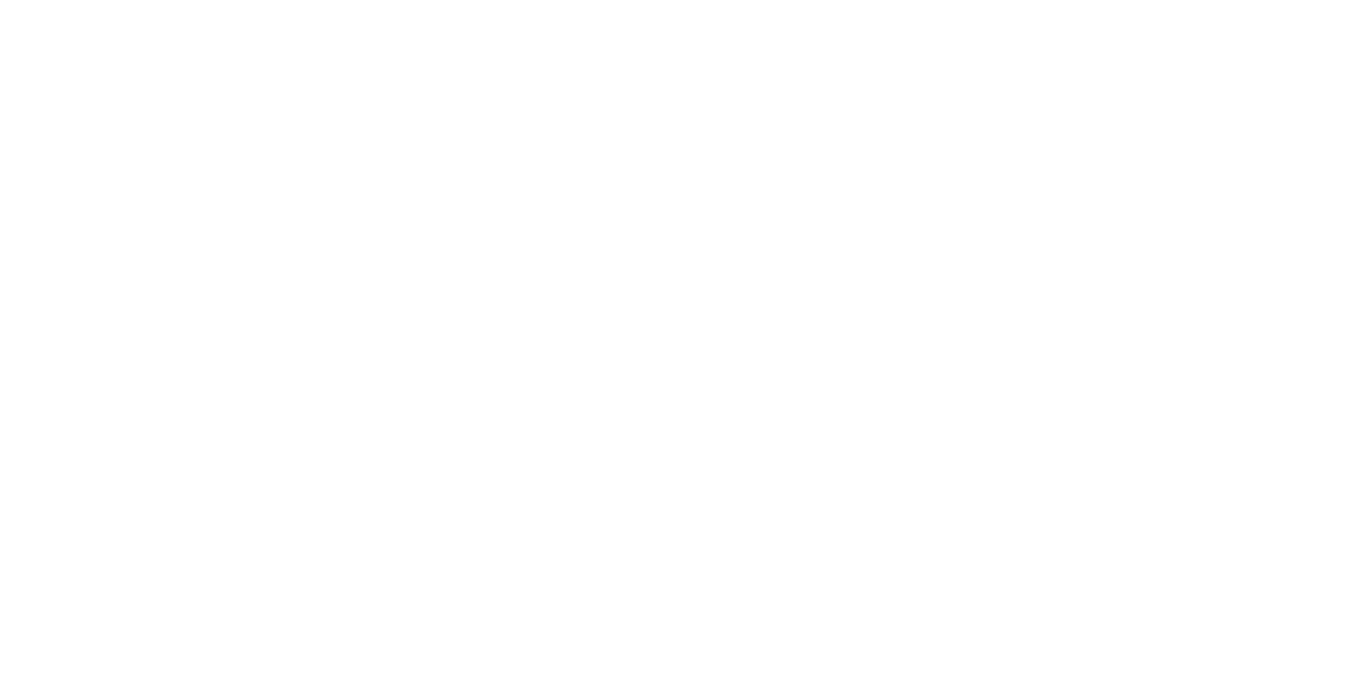 scroll, scrollTop: 0, scrollLeft: 0, axis: both 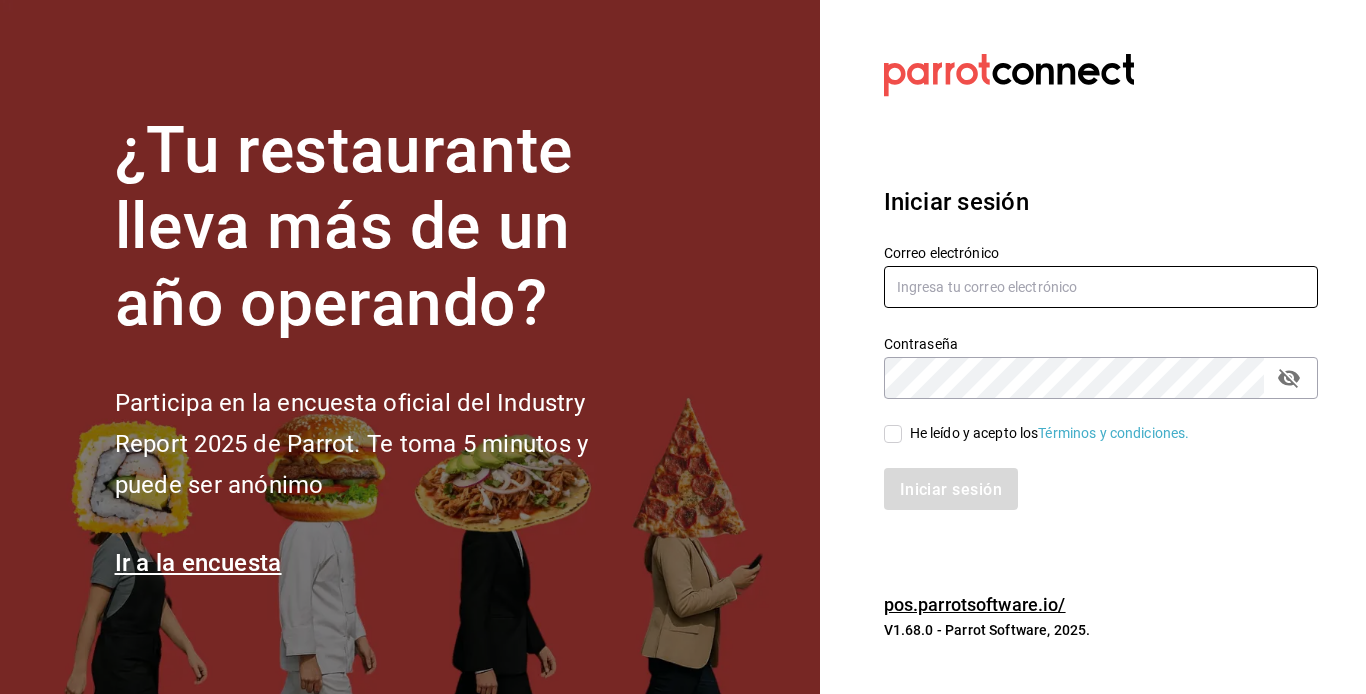 type on "mochomos.[STATE]@example.com" 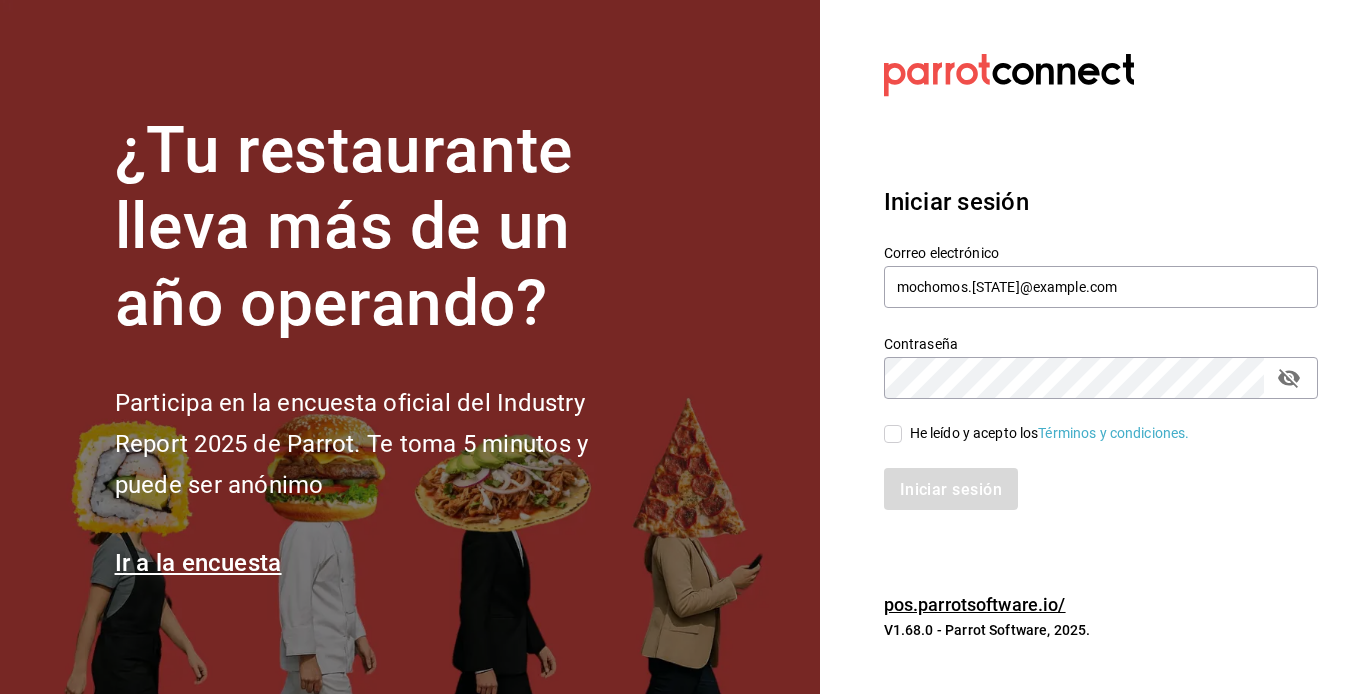 click on "He leído y acepto los  Términos y condiciones." at bounding box center (893, 434) 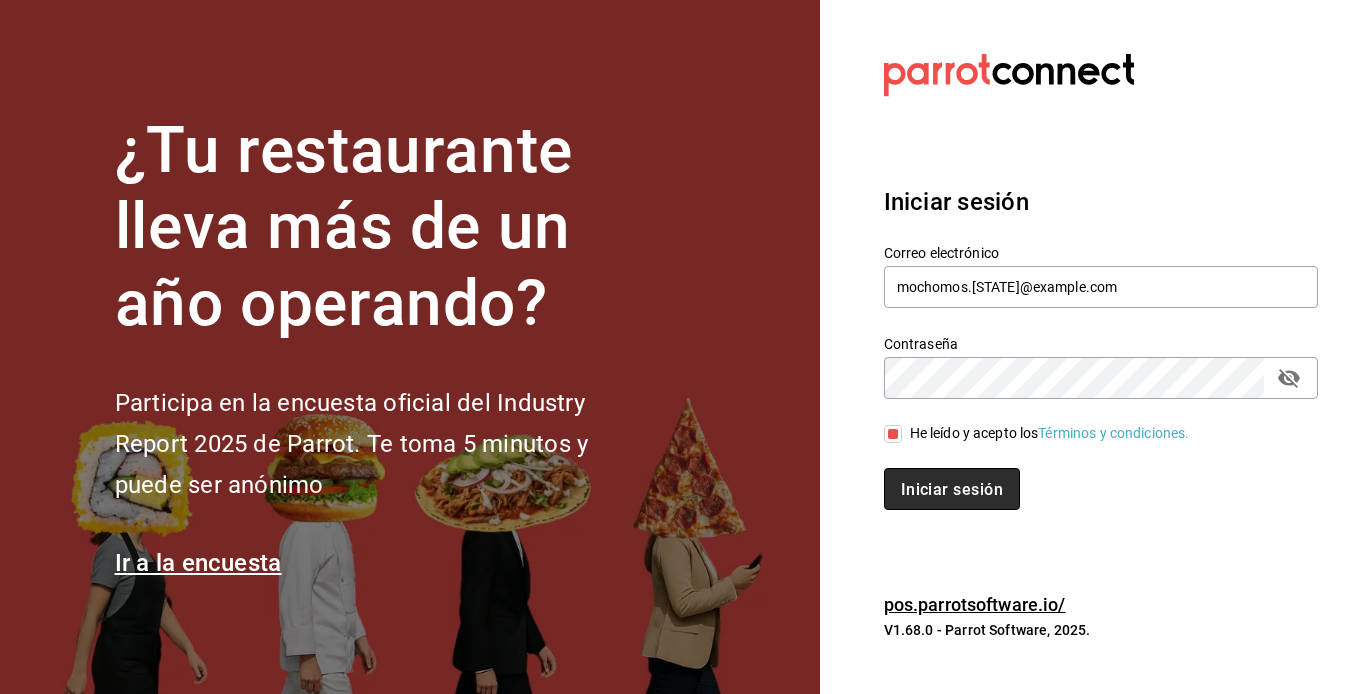 click on "Iniciar sesión" at bounding box center [952, 489] 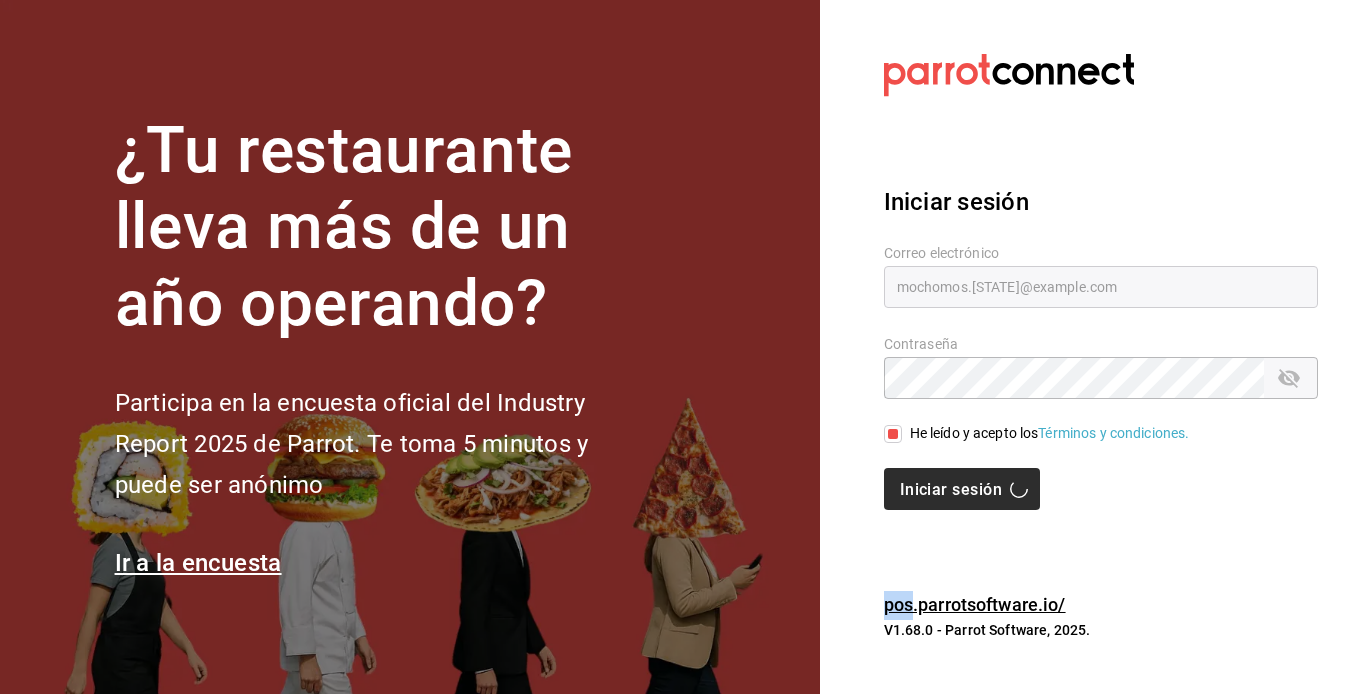click on "Iniciar sesión" at bounding box center (1101, 489) 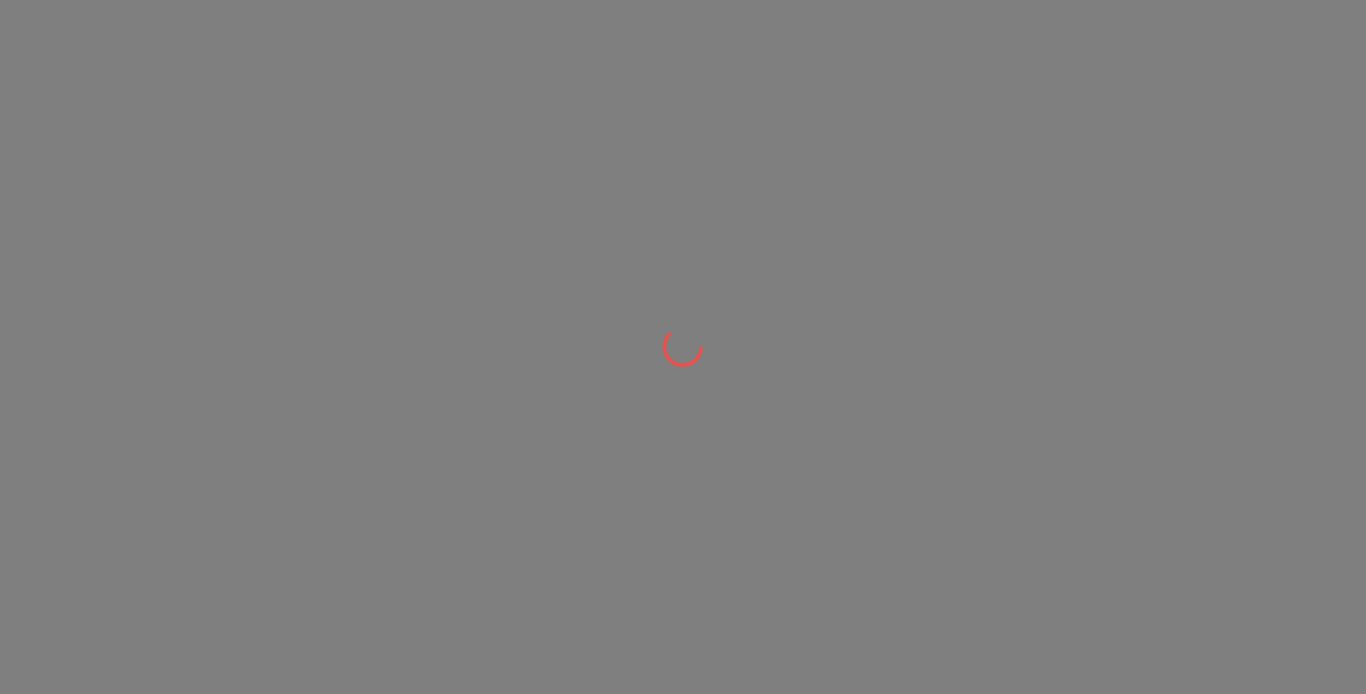 scroll, scrollTop: 0, scrollLeft: 0, axis: both 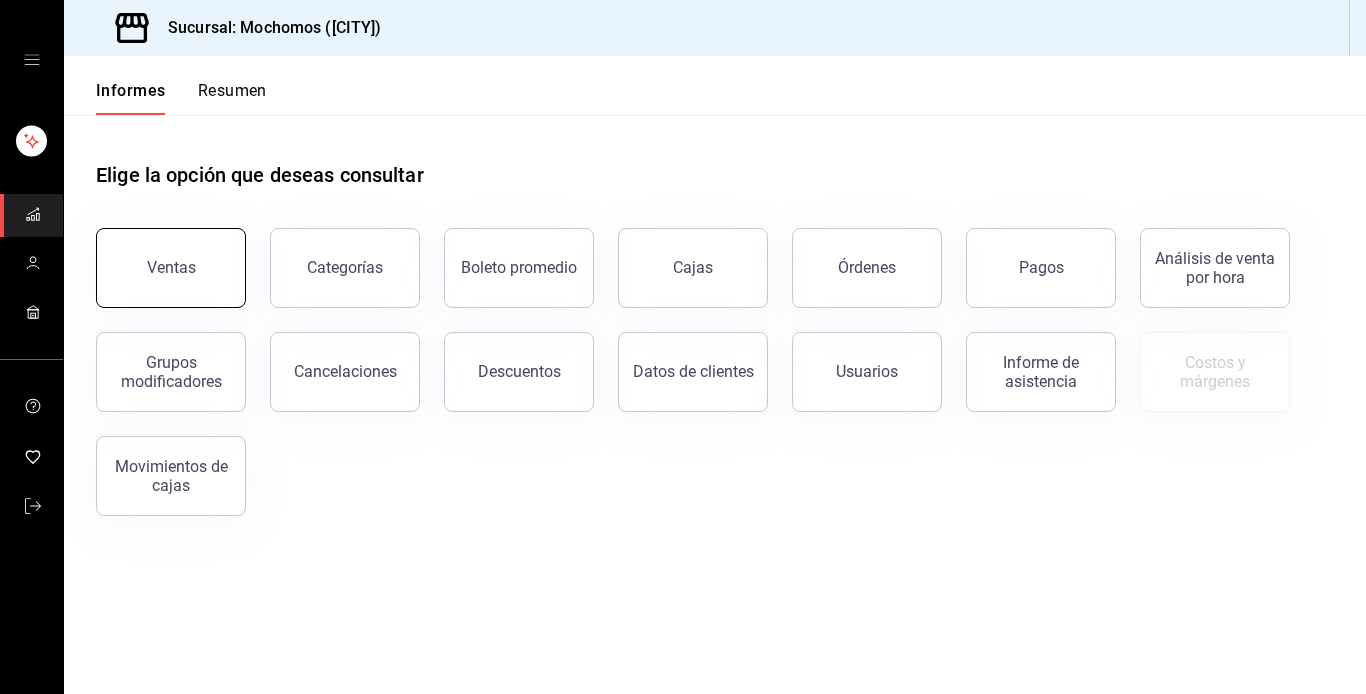 click on "Ventas" at bounding box center [171, 268] 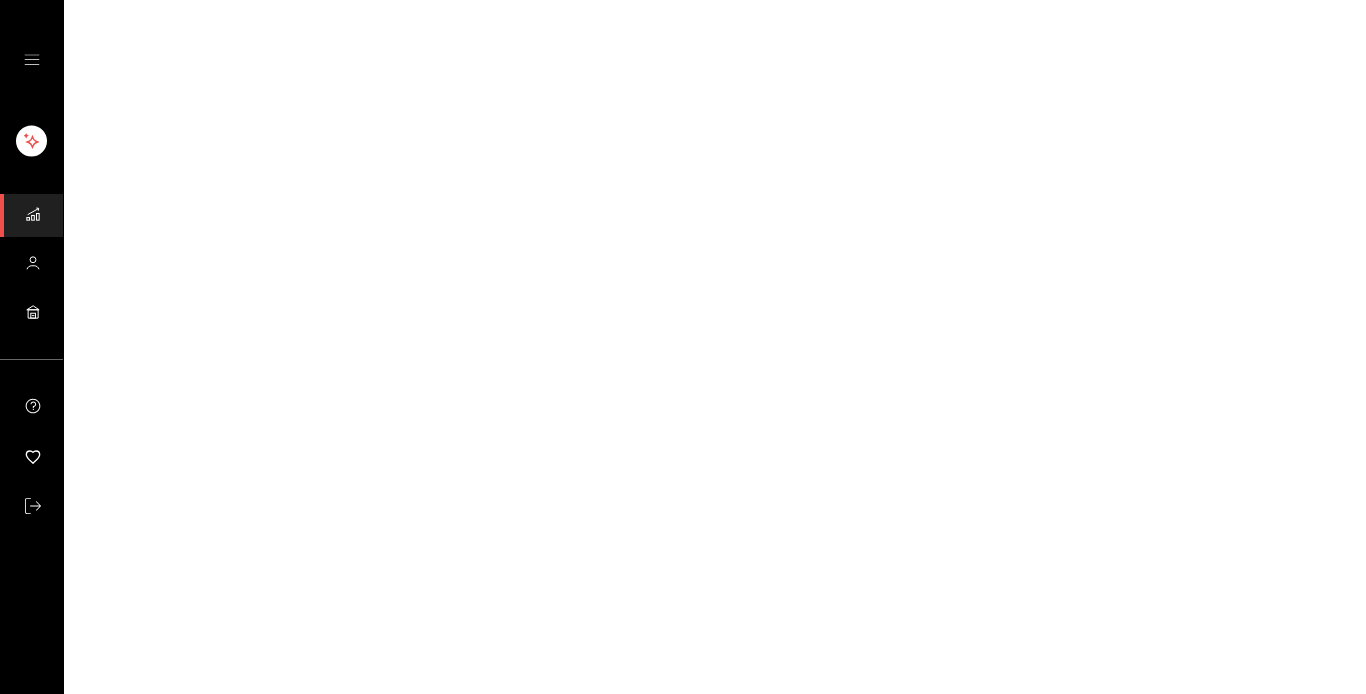 click on "Texto original Valora esta traducción Tu opinión servirá para ayudar a mejorar el Traductor de Google GANA 1 MES GRATIS EN TU SUSCRIPCIÓN AQUÍ ¿Recuerdas cómo empezó tu restaurante?
Hoy puedes ayudar a un colega a tener el mismo cambio que tú viviste.
Recomienda Parrot directamente desde tu Portal Administrador.
Es fácil y rápido.
🎁 Por cada restaurante que se una, ganas 1 mes gratis. Ver video tutorial Ir a video Visitar centro de ayuda (81) 2046 6363 soporte@parrotsoftware.io Visitar centro de ayuda (81) 2046 6363 soporte@parrotsoftware.io" at bounding box center (683, 0) 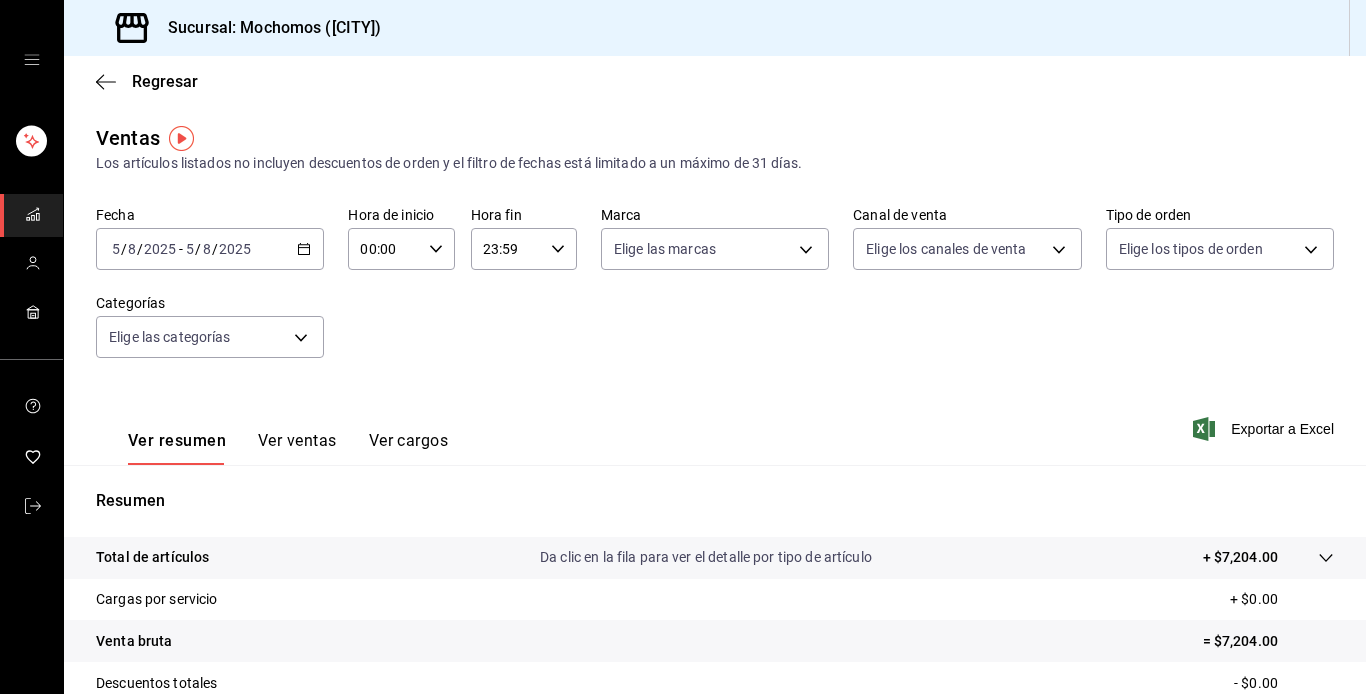 click 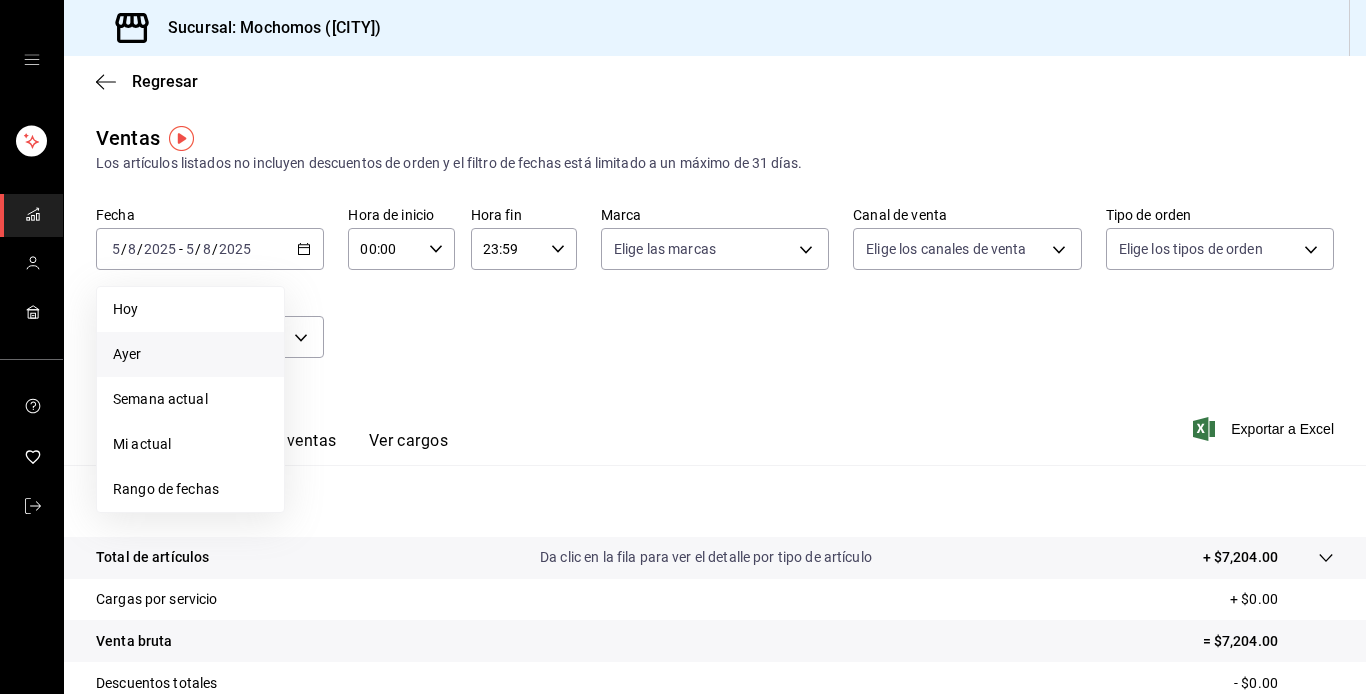 click on "Ayer" at bounding box center [190, 354] 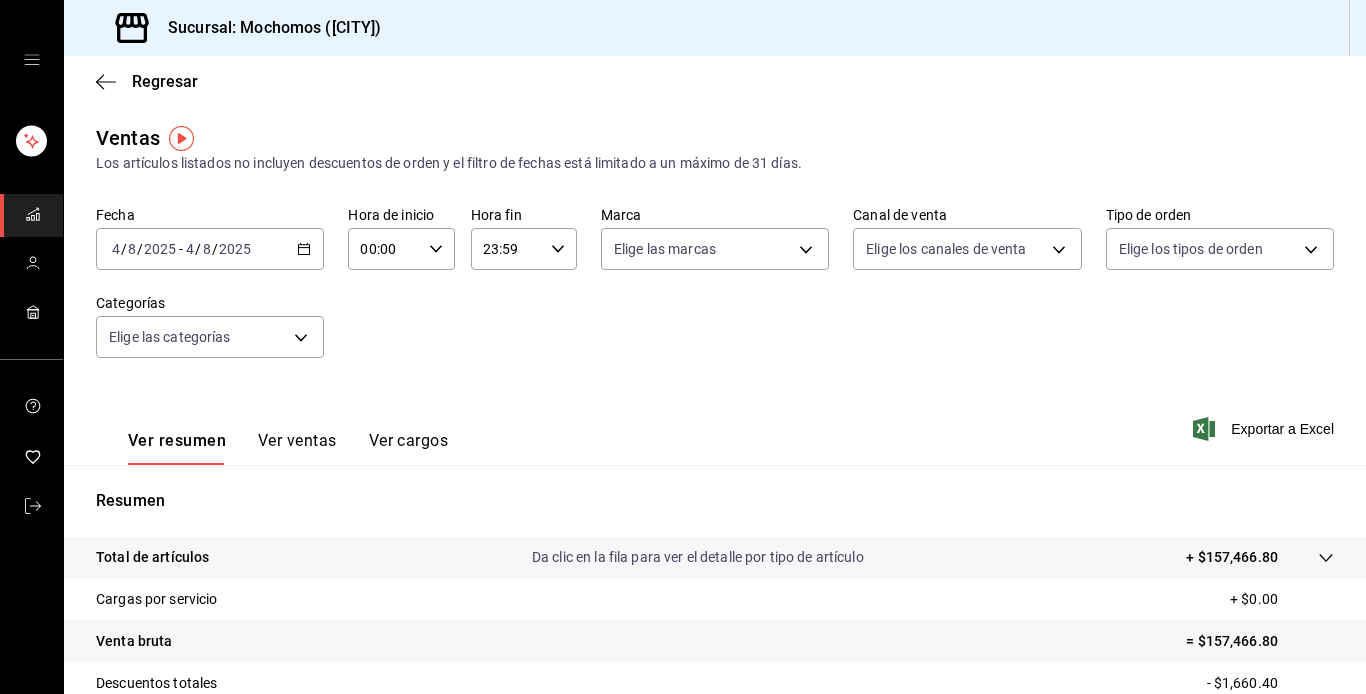 click on "Ver ventas" at bounding box center [297, 440] 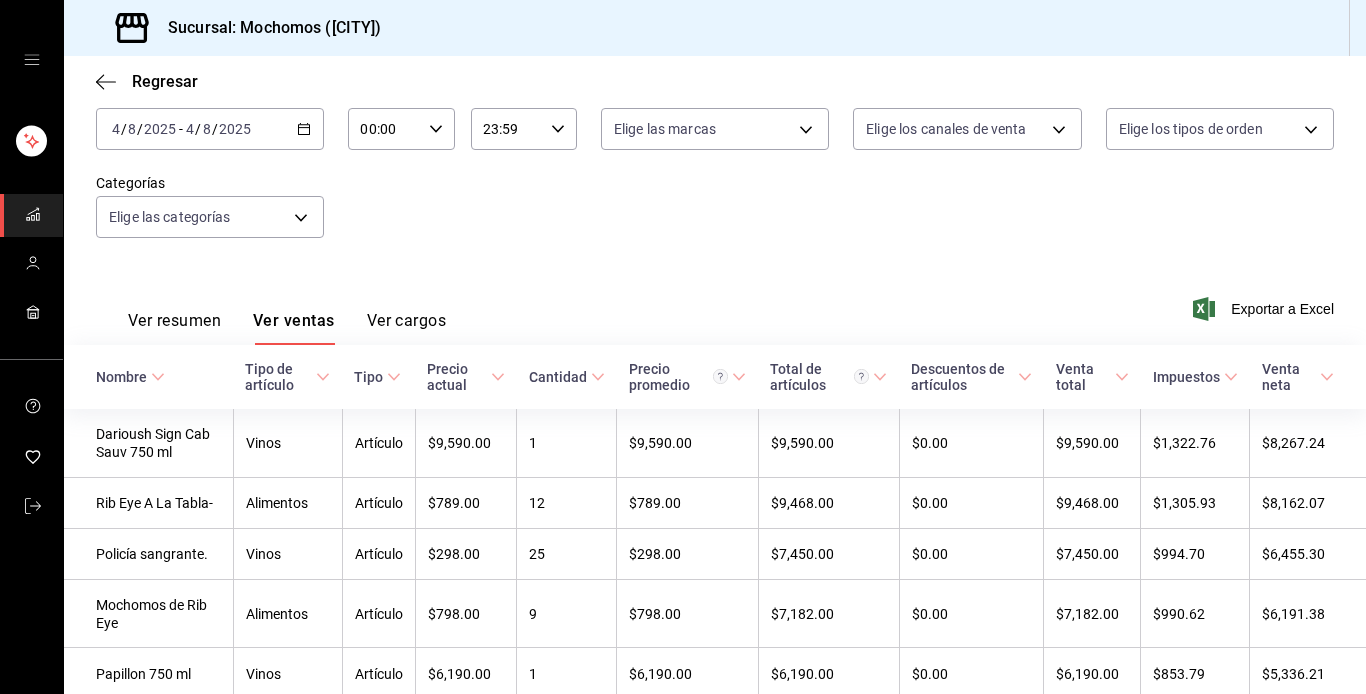scroll, scrollTop: 160, scrollLeft: 0, axis: vertical 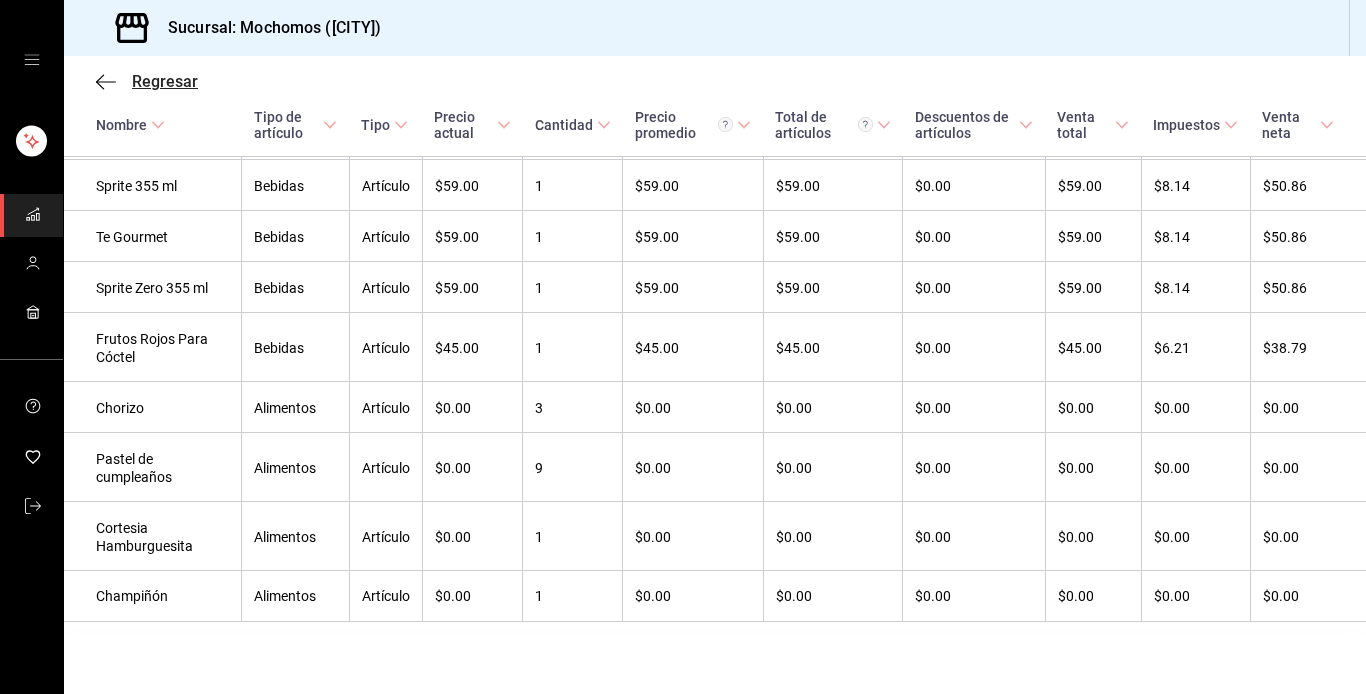 click 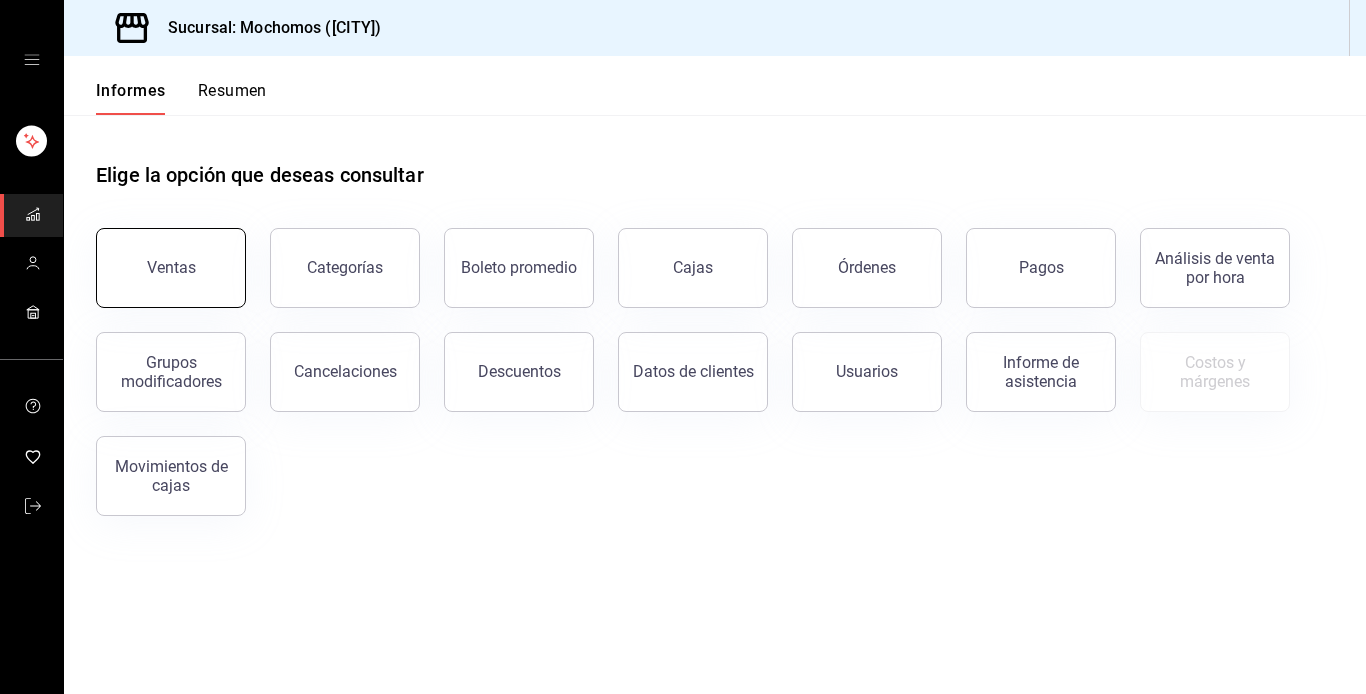 click on "Ventas" at bounding box center (171, 268) 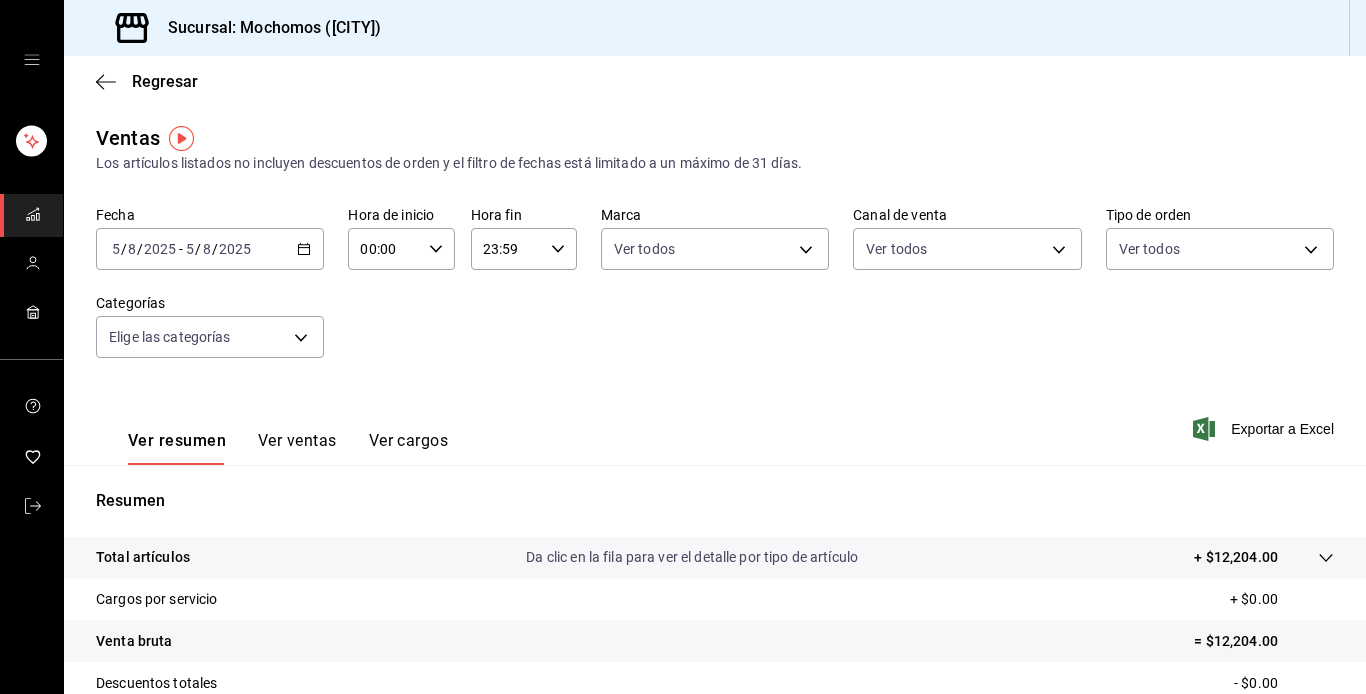 click 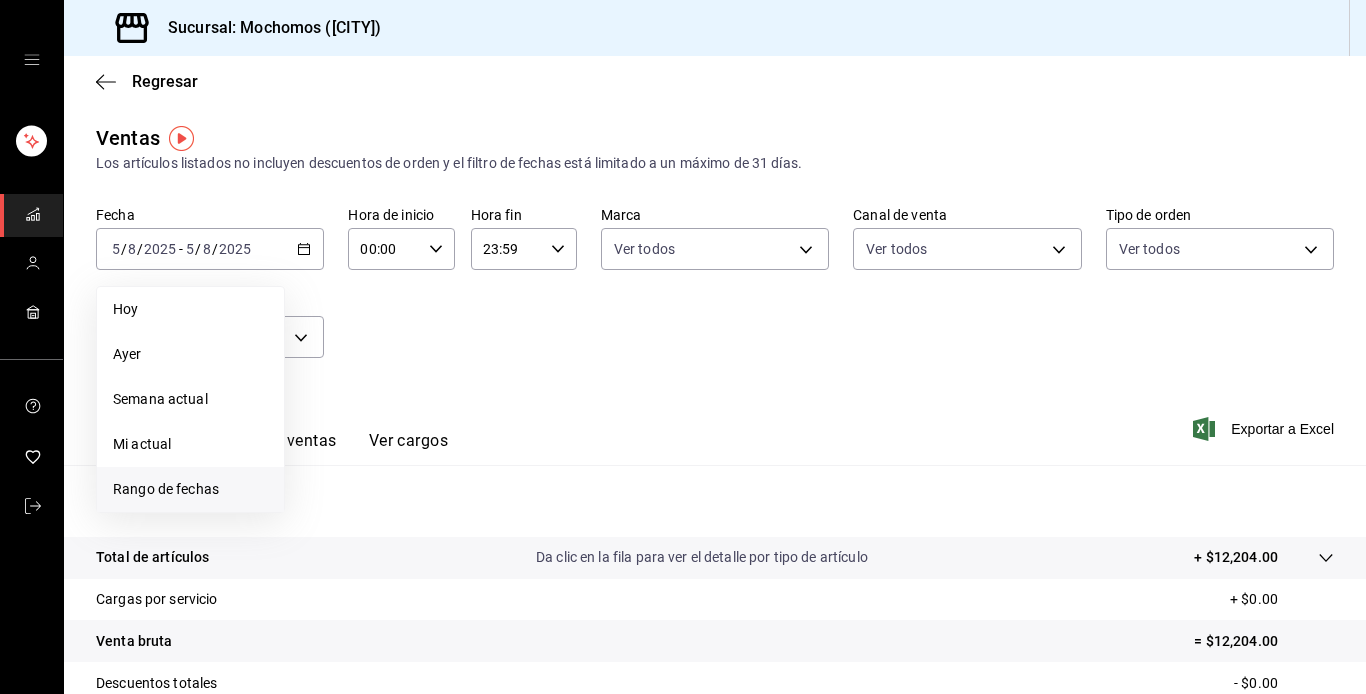 click on "Rango de fechas" at bounding box center [166, 489] 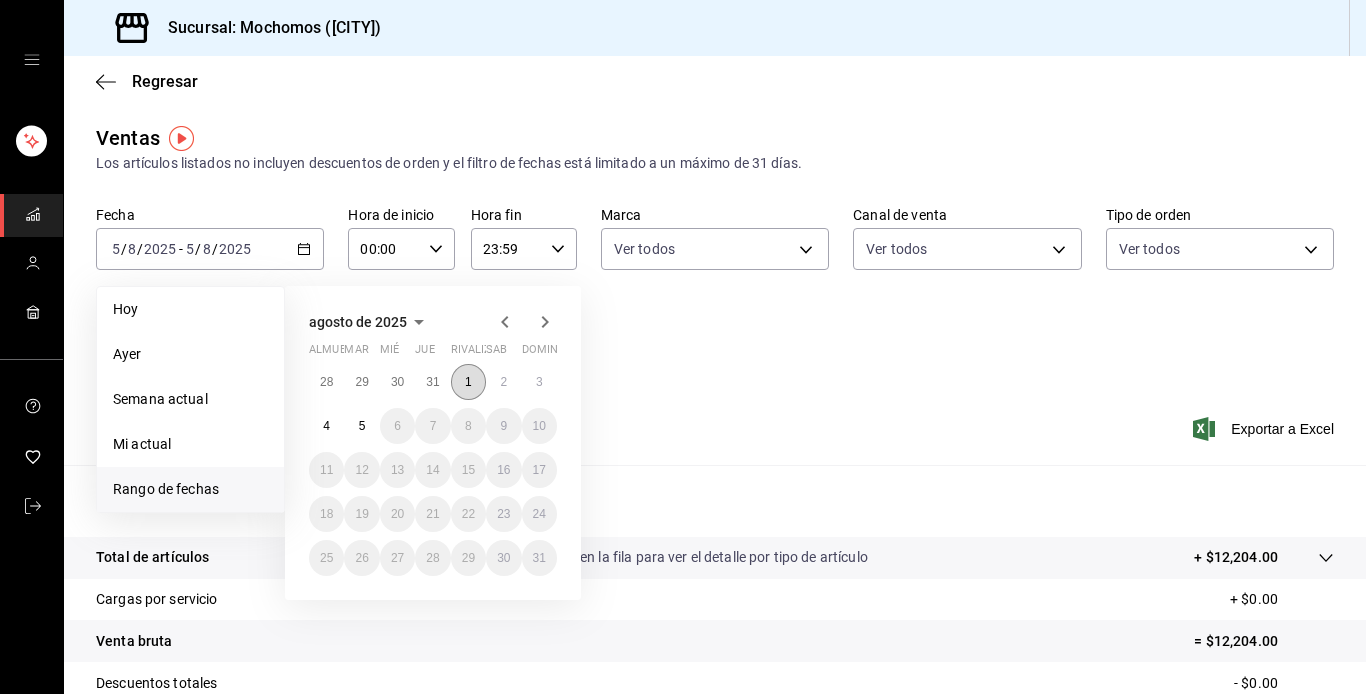 click on "1" at bounding box center (468, 382) 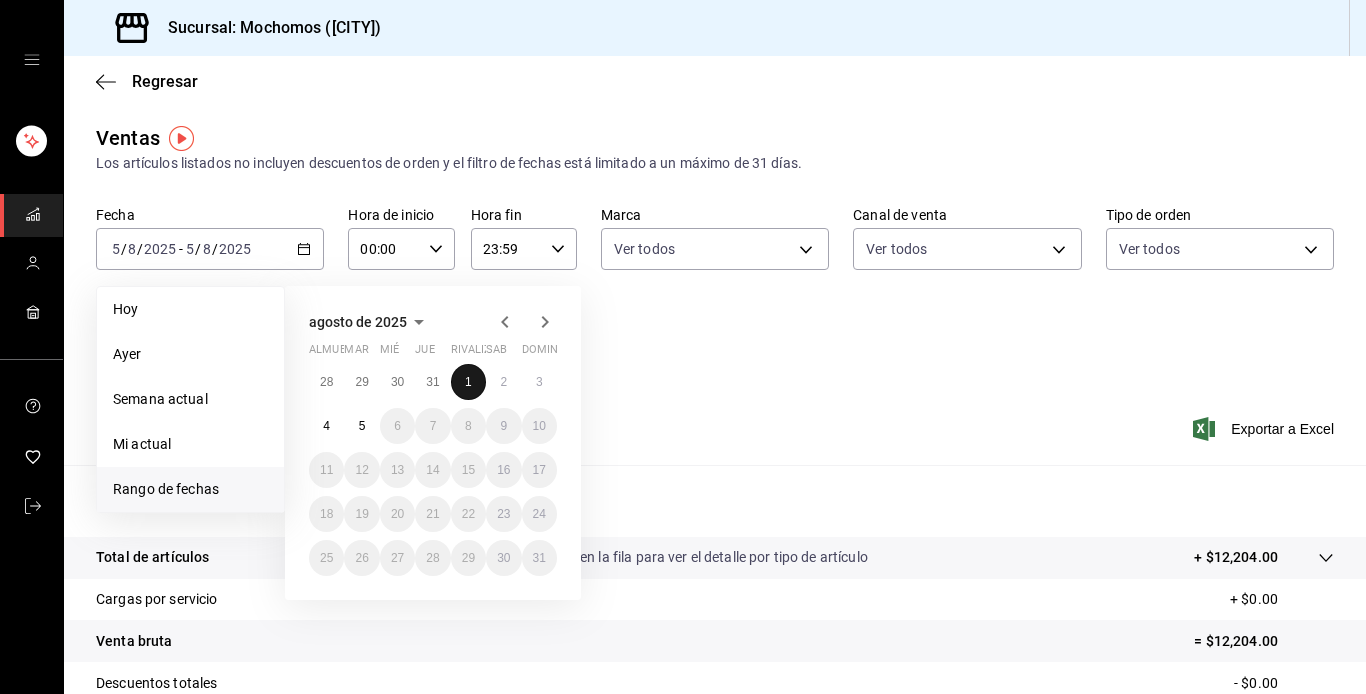 click on "1" at bounding box center (468, 382) 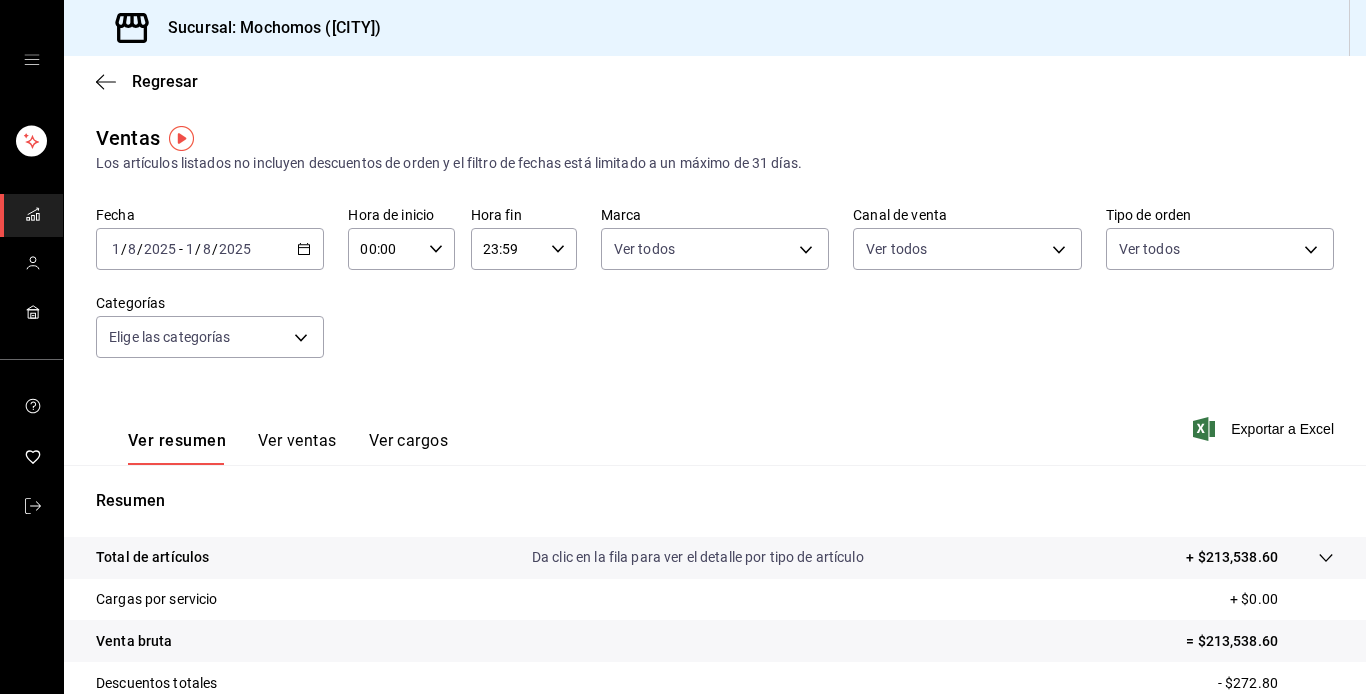 click on "Ver ventas" at bounding box center [297, 440] 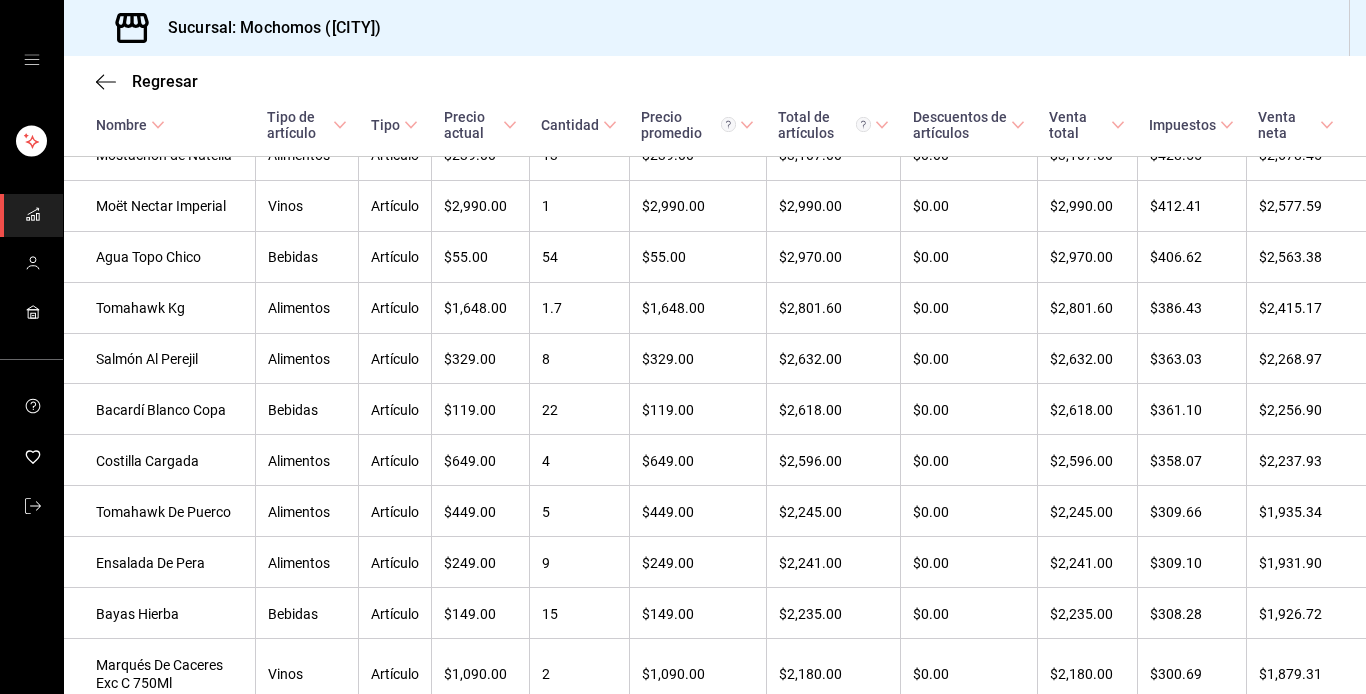 scroll, scrollTop: 1225, scrollLeft: 0, axis: vertical 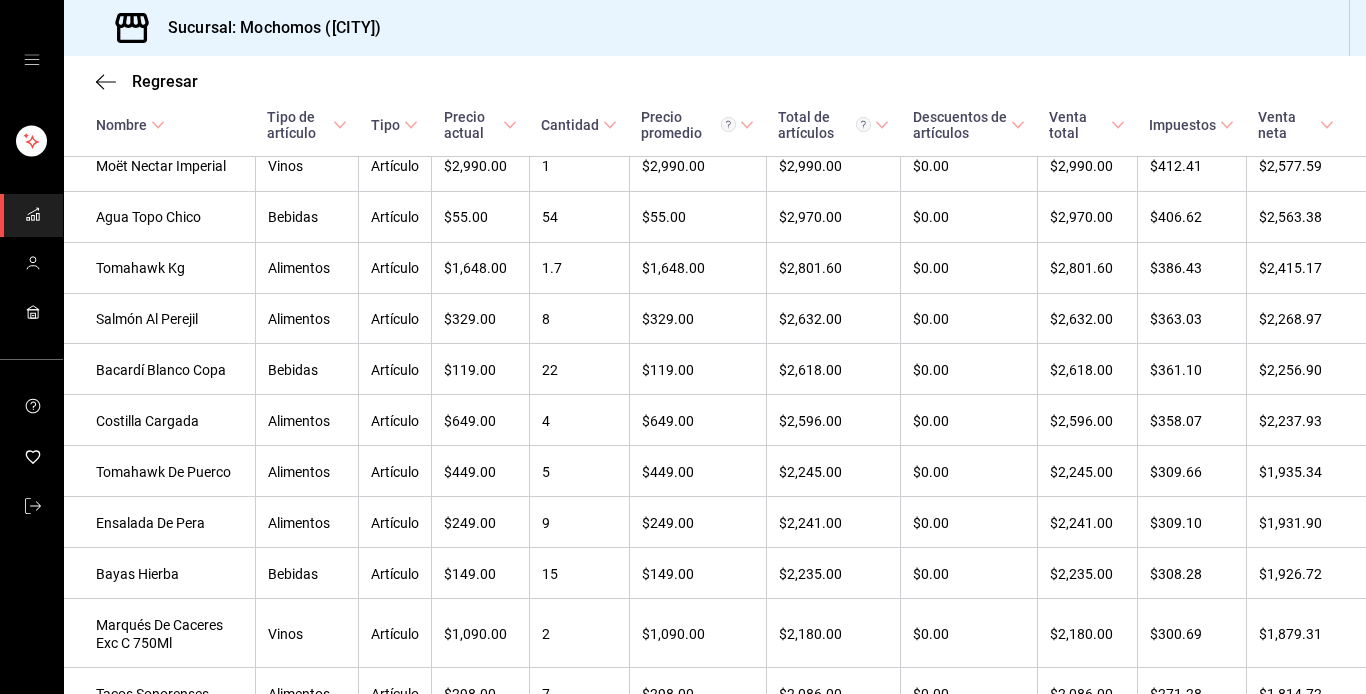 type 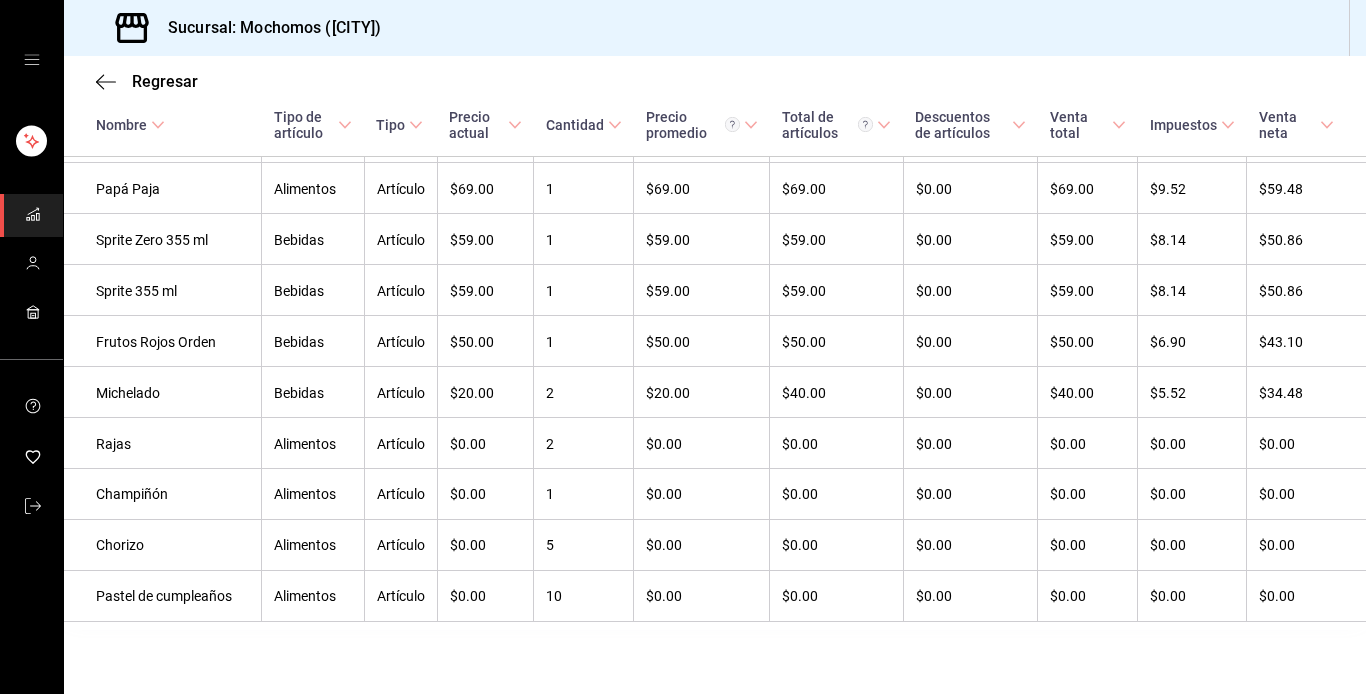 scroll, scrollTop: 9936, scrollLeft: 0, axis: vertical 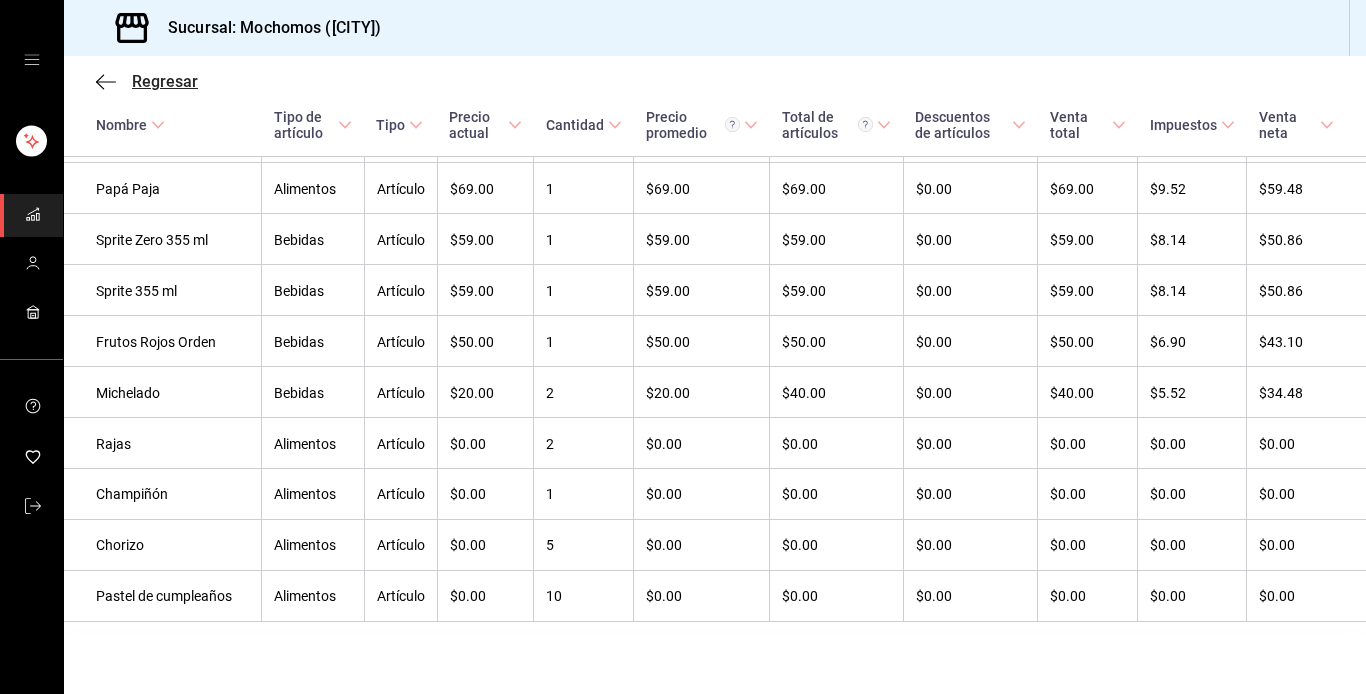 click 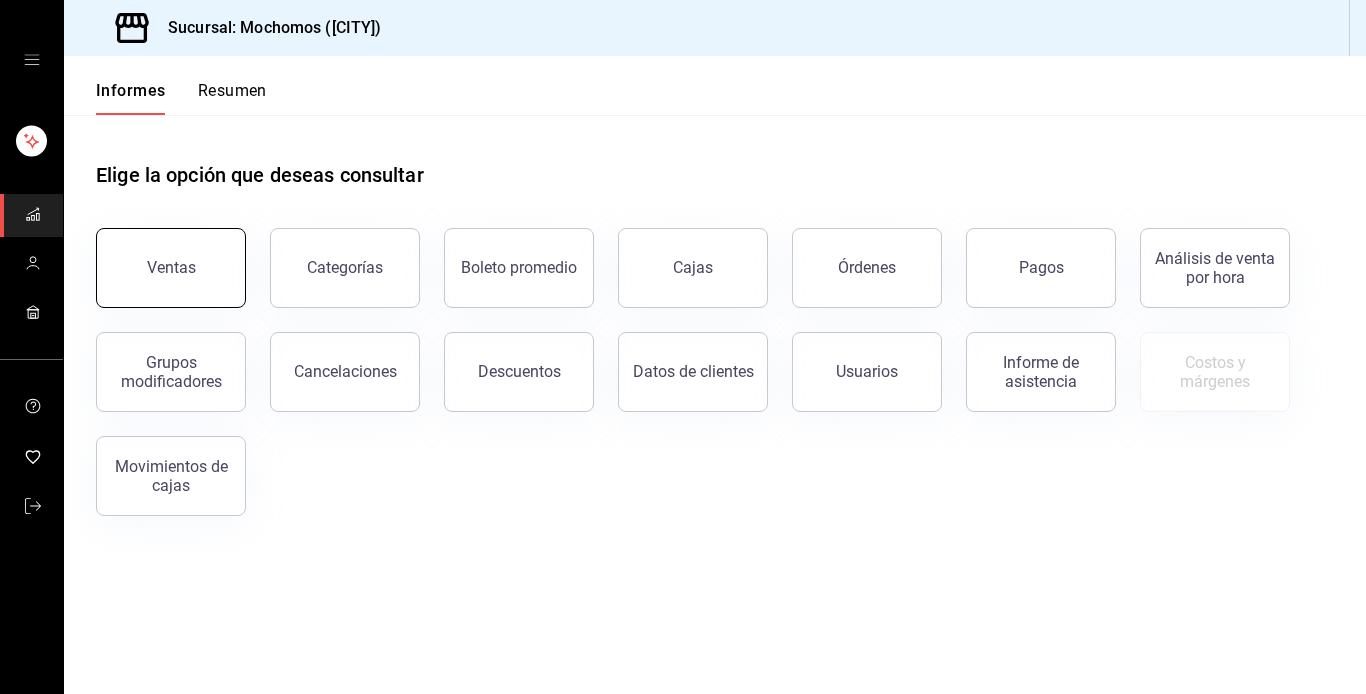 click on "Ventas" at bounding box center (171, 268) 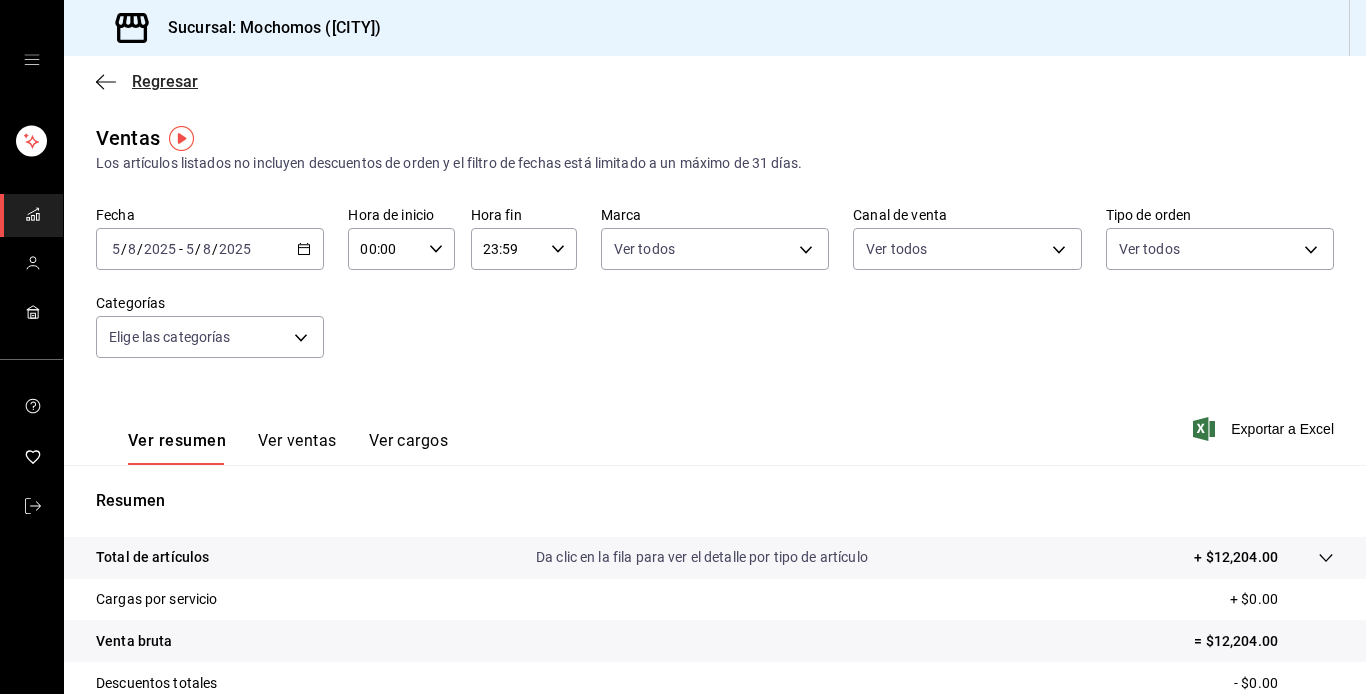 click 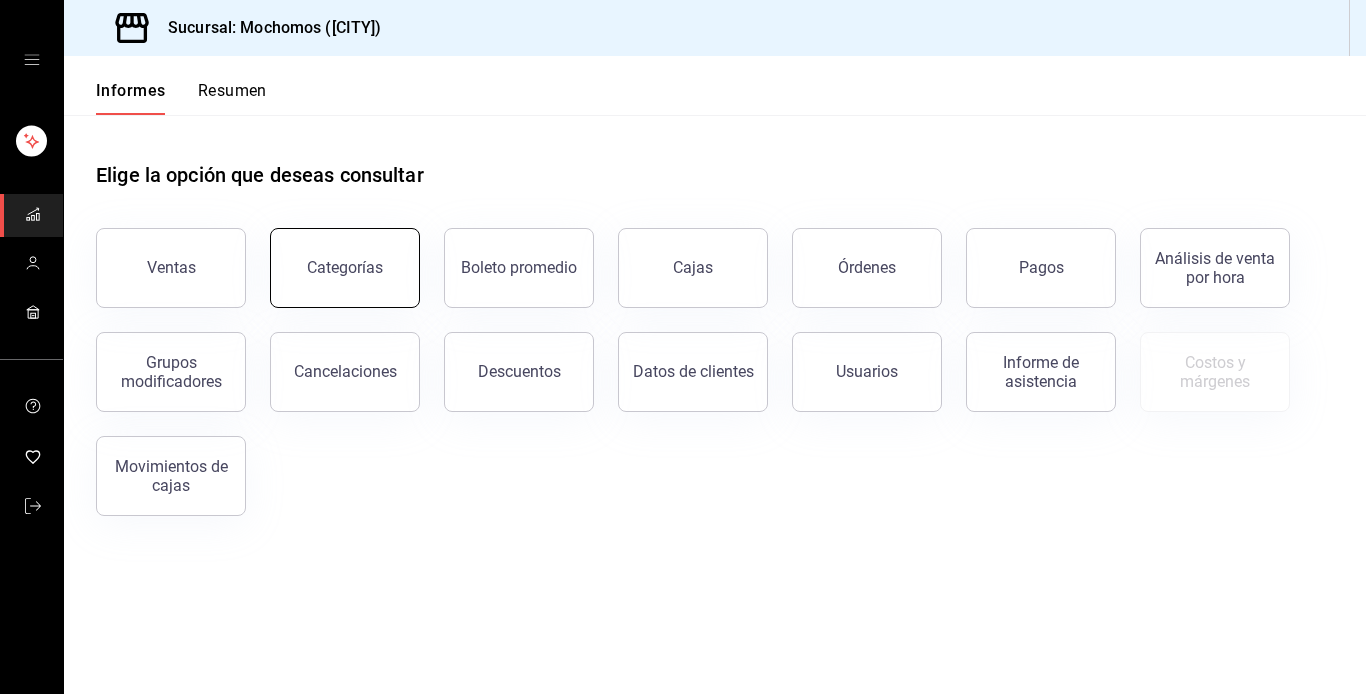 click on "Categorías" at bounding box center (345, 267) 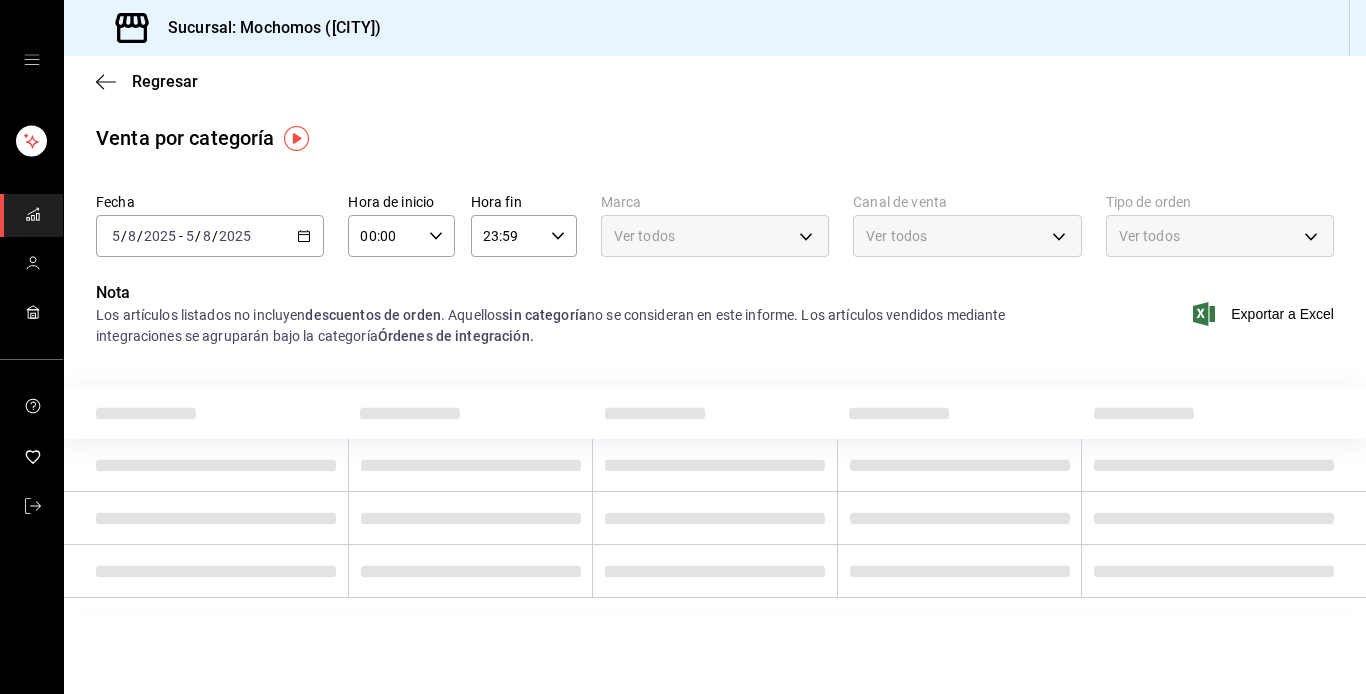 click on "2025-08-05 5 / 8 / 2025 - 2025-08-05 5 / 8 / 2025" at bounding box center [210, 236] 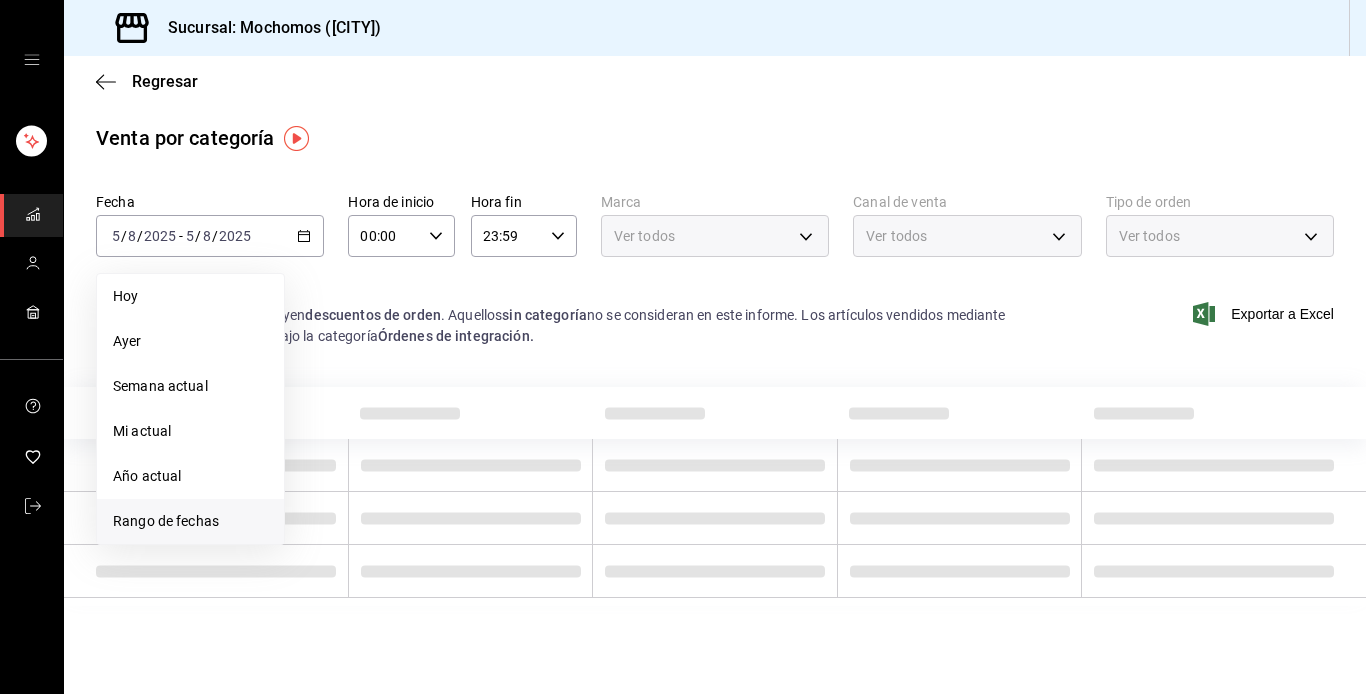 click on "Rango de fechas" at bounding box center (166, 521) 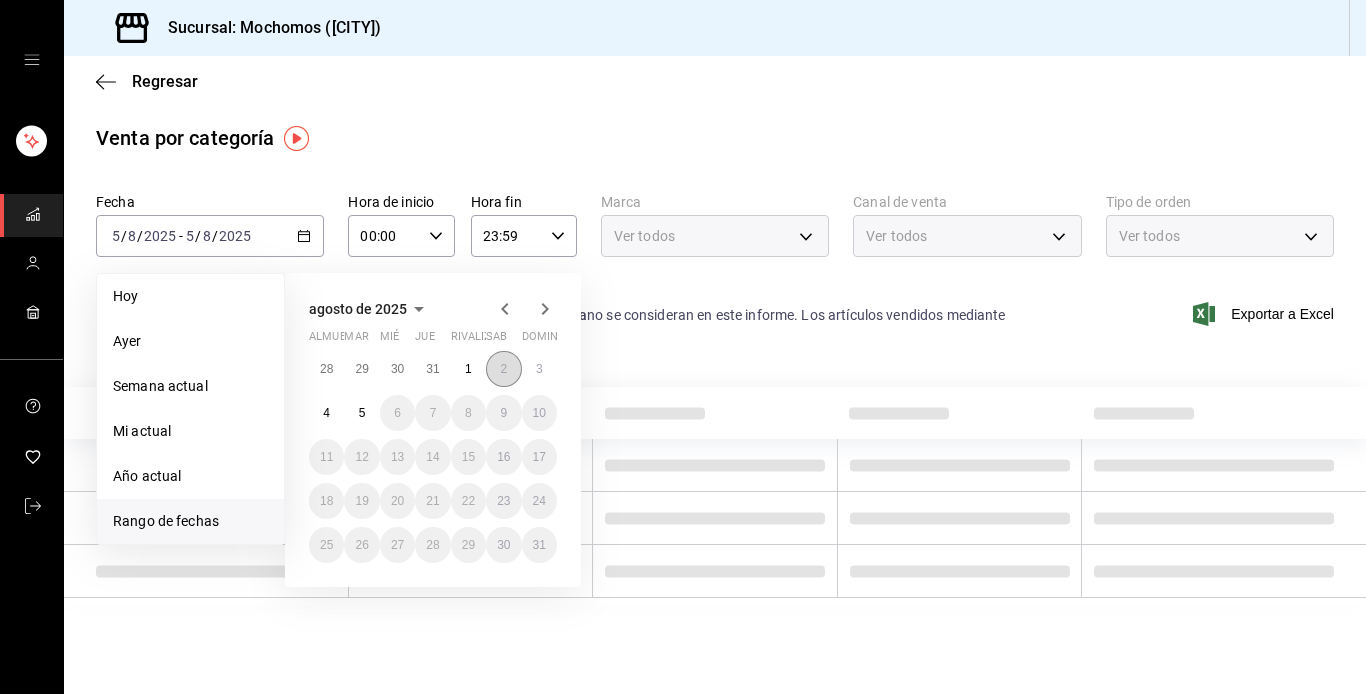 click on "2" at bounding box center (503, 369) 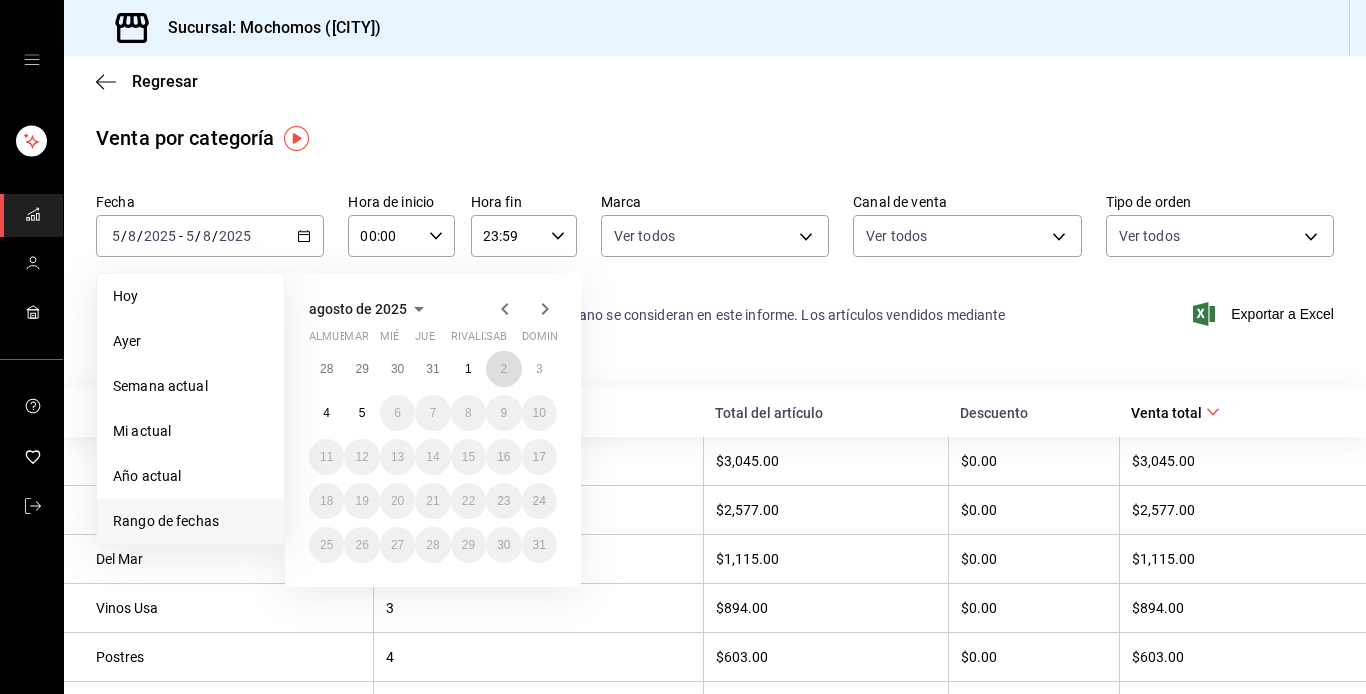 click on "2" at bounding box center (503, 369) 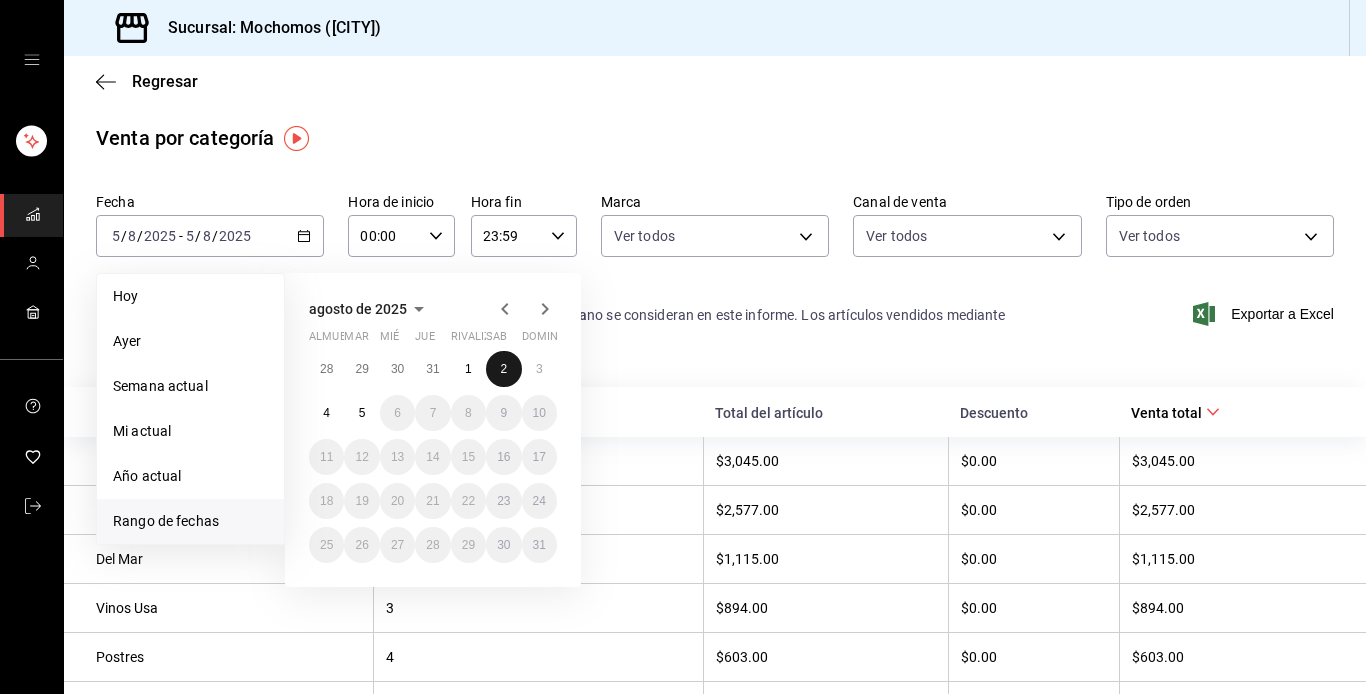click on "2" at bounding box center (503, 369) 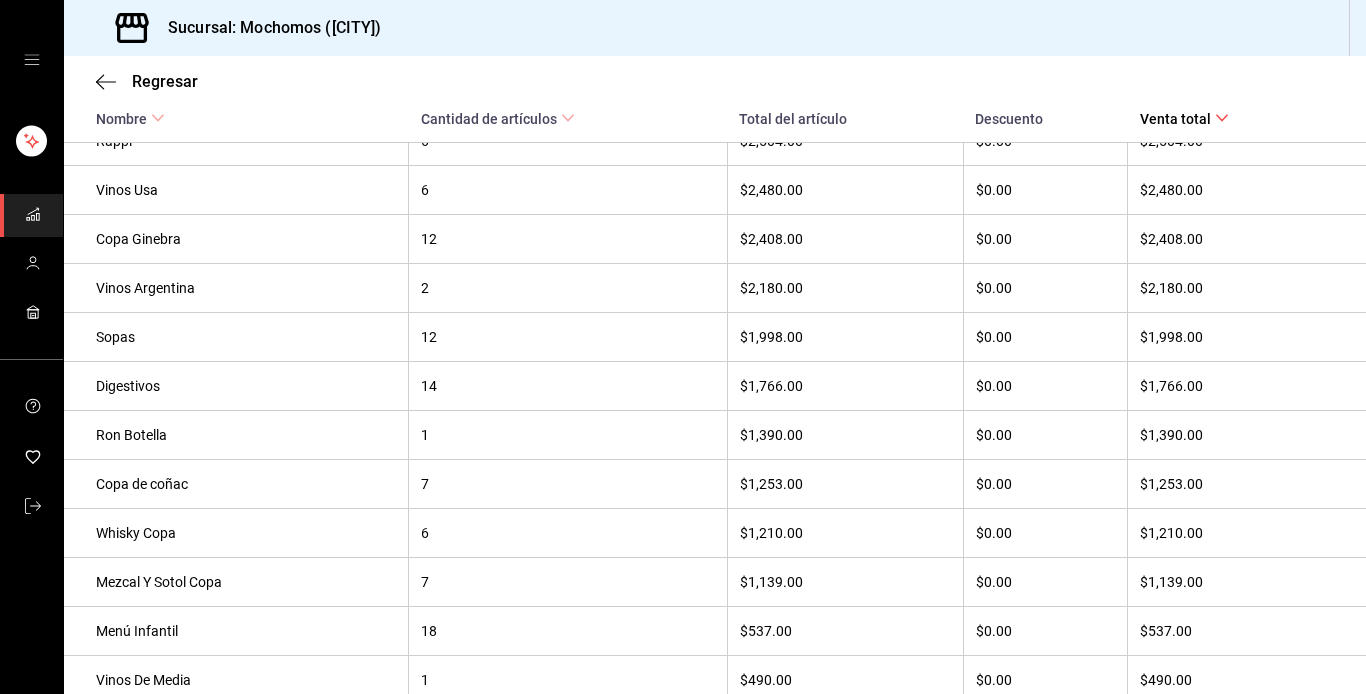 scroll, scrollTop: 1840, scrollLeft: 0, axis: vertical 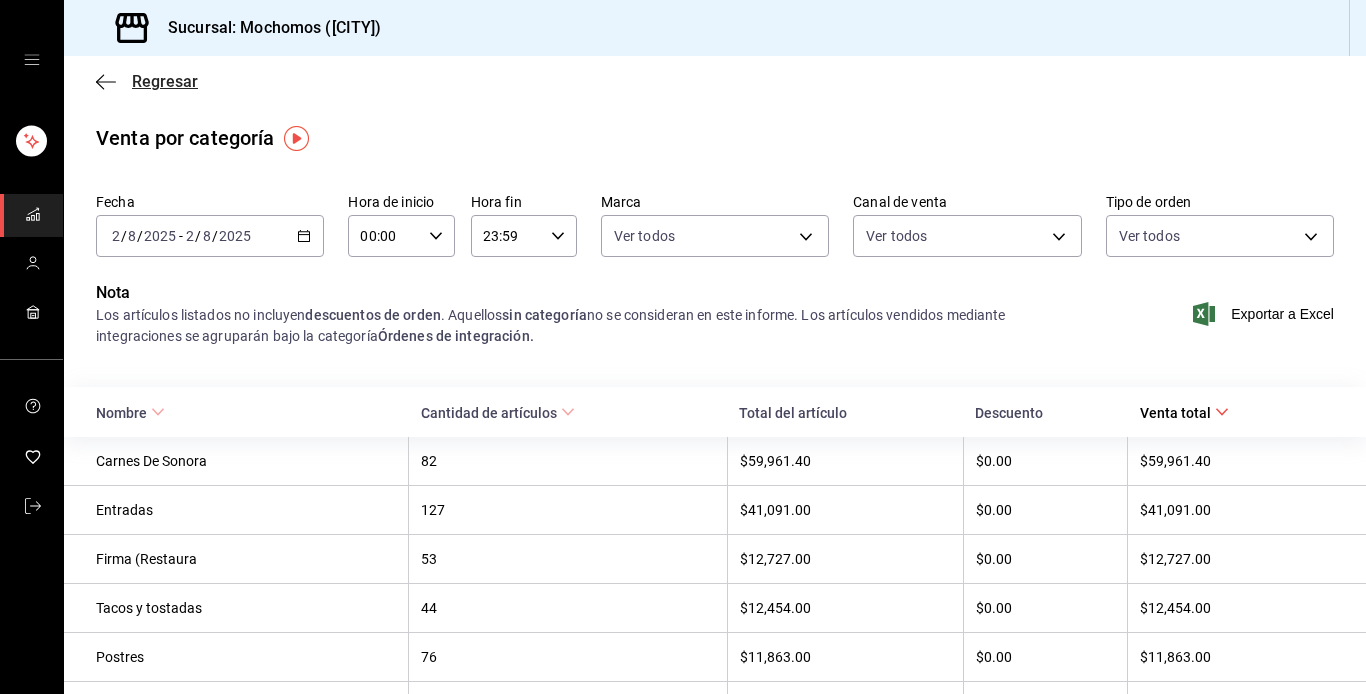 click 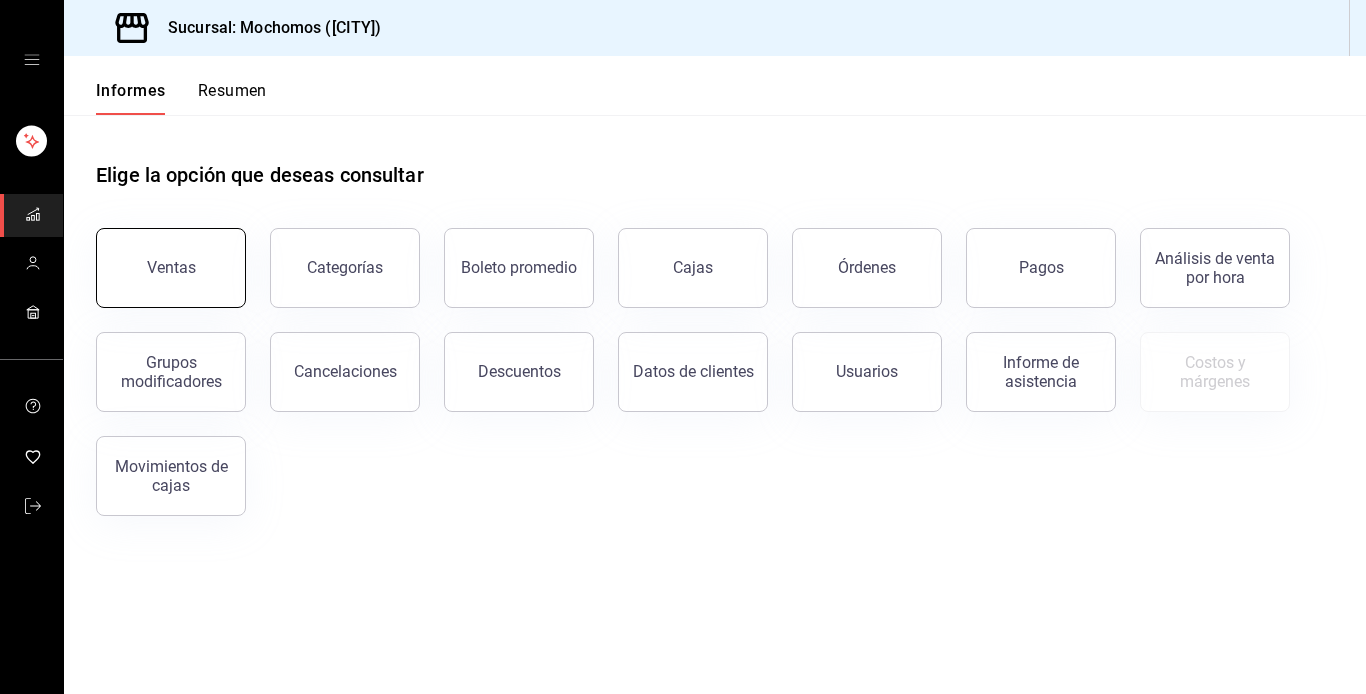 click on "Ventas" at bounding box center [171, 267] 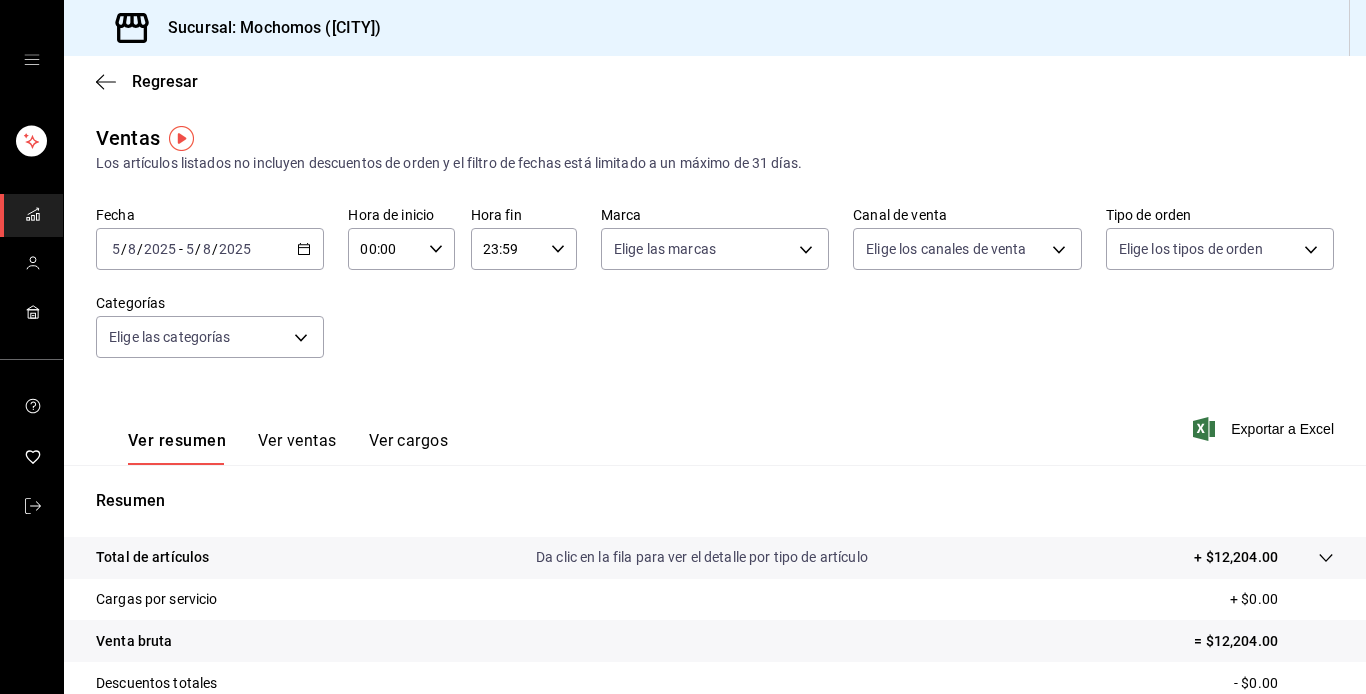 click 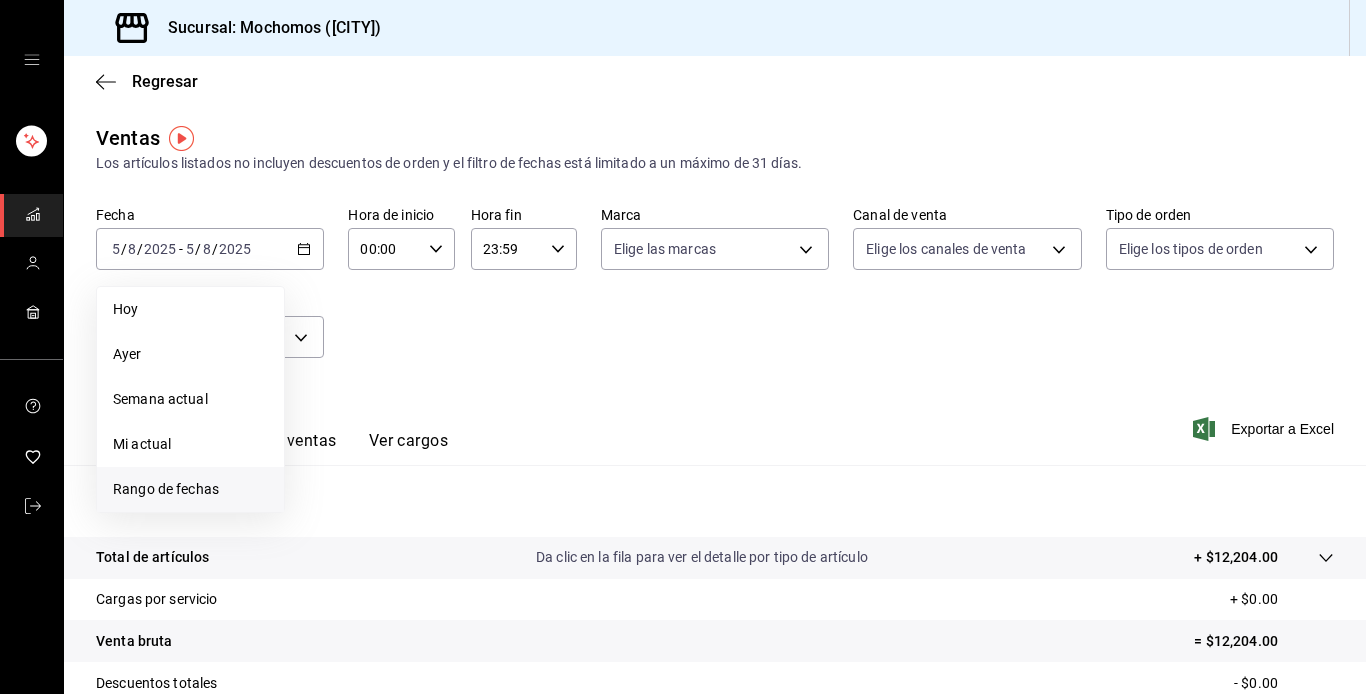 click on "Rango de fechas" at bounding box center (166, 489) 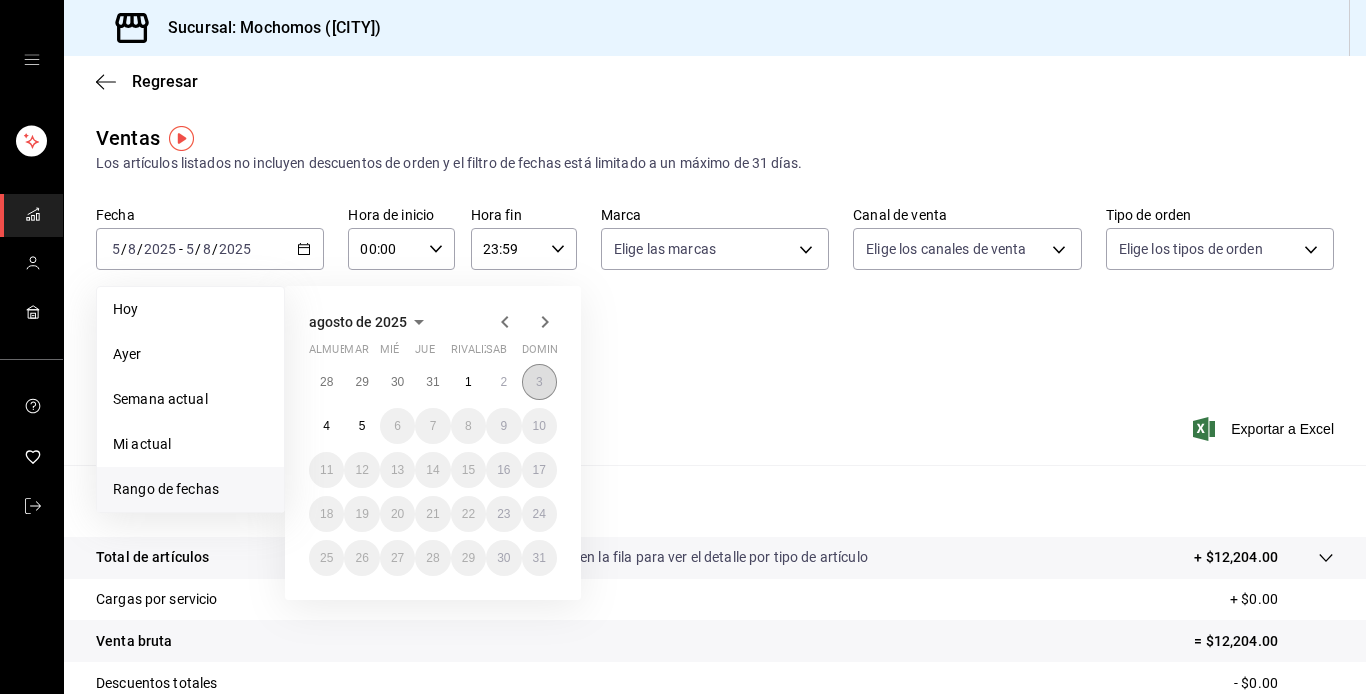 click on "3" at bounding box center [539, 382] 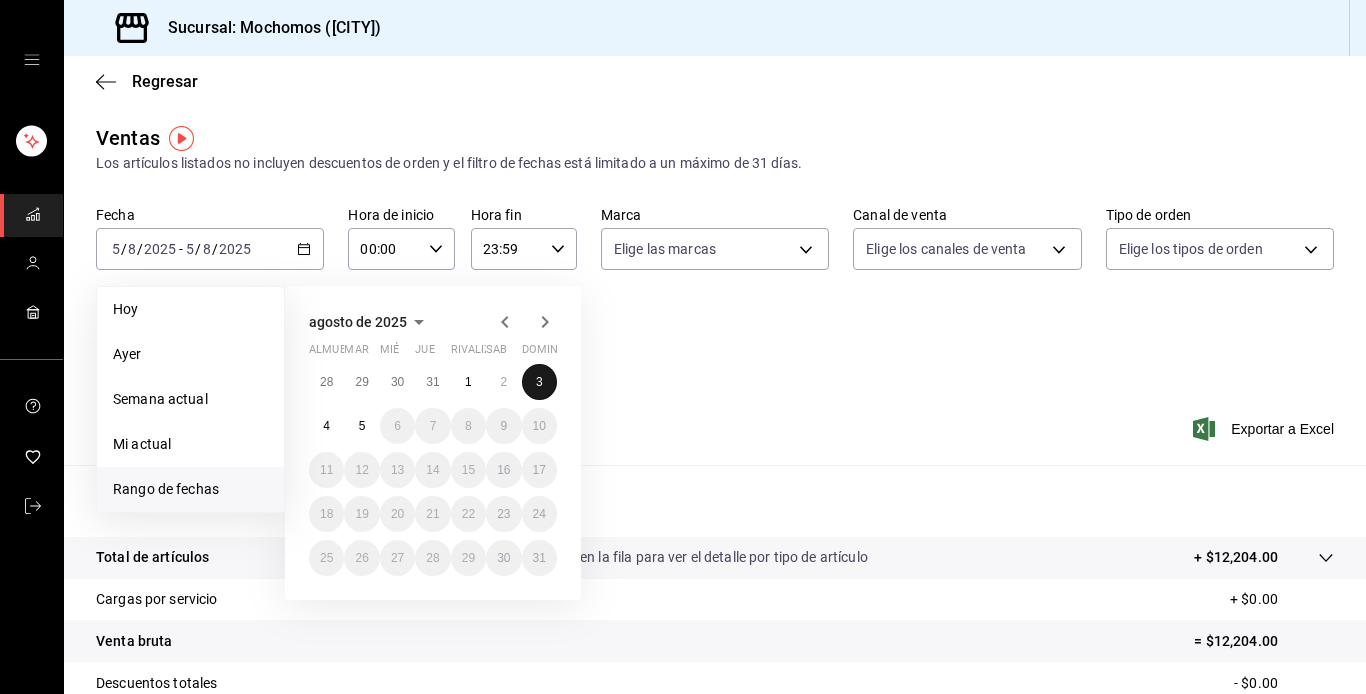click on "3" at bounding box center (539, 382) 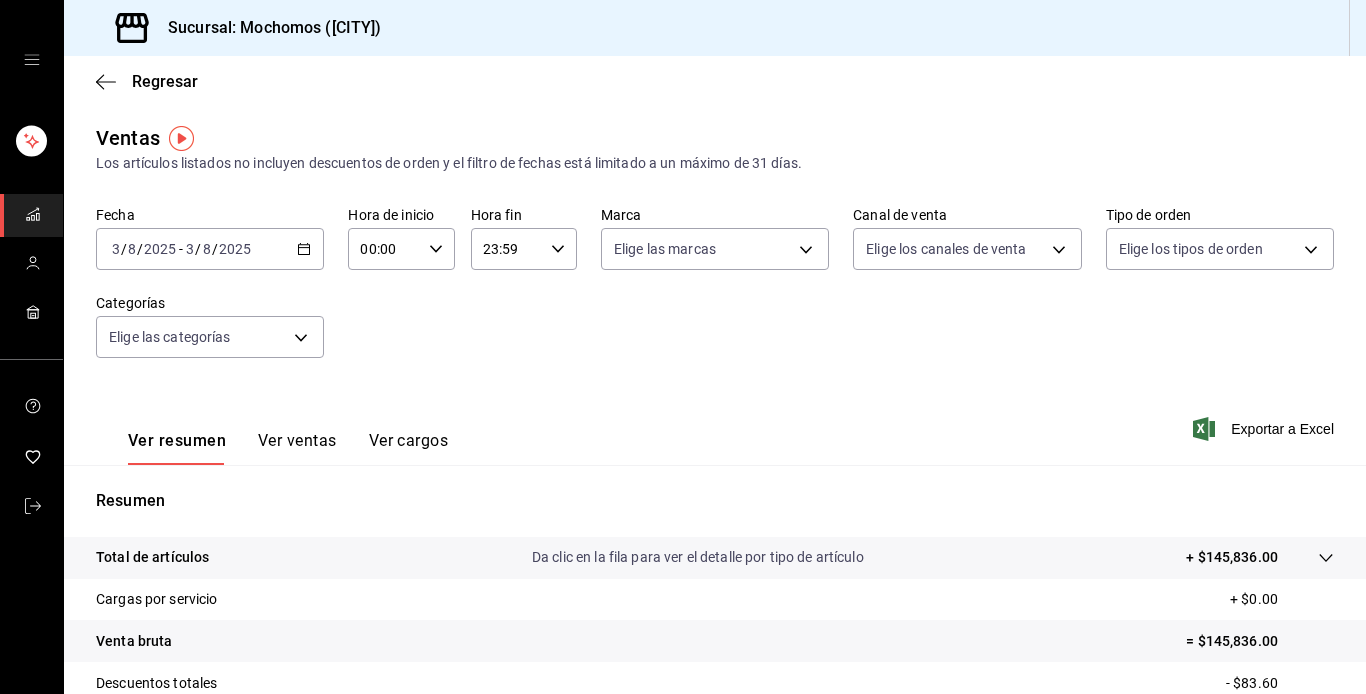 click on "Ver ventas" at bounding box center (297, 440) 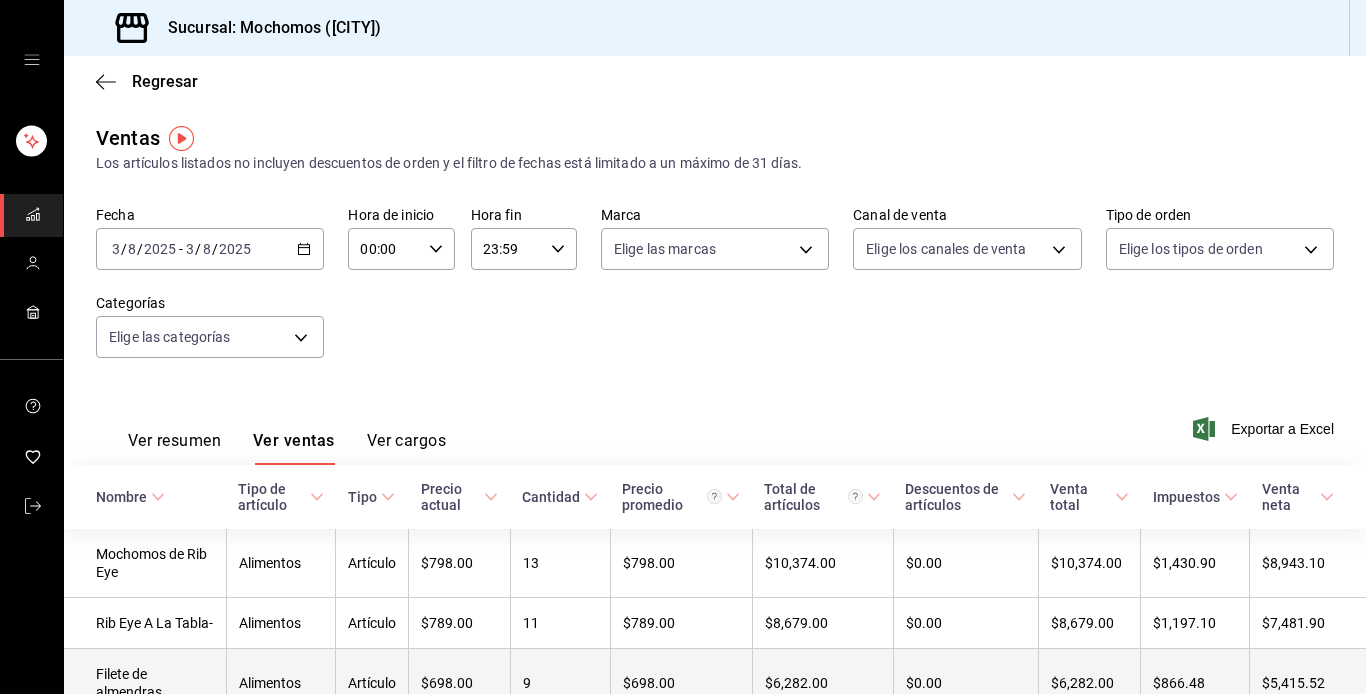 click on "$5,415.52" at bounding box center [1308, 682] 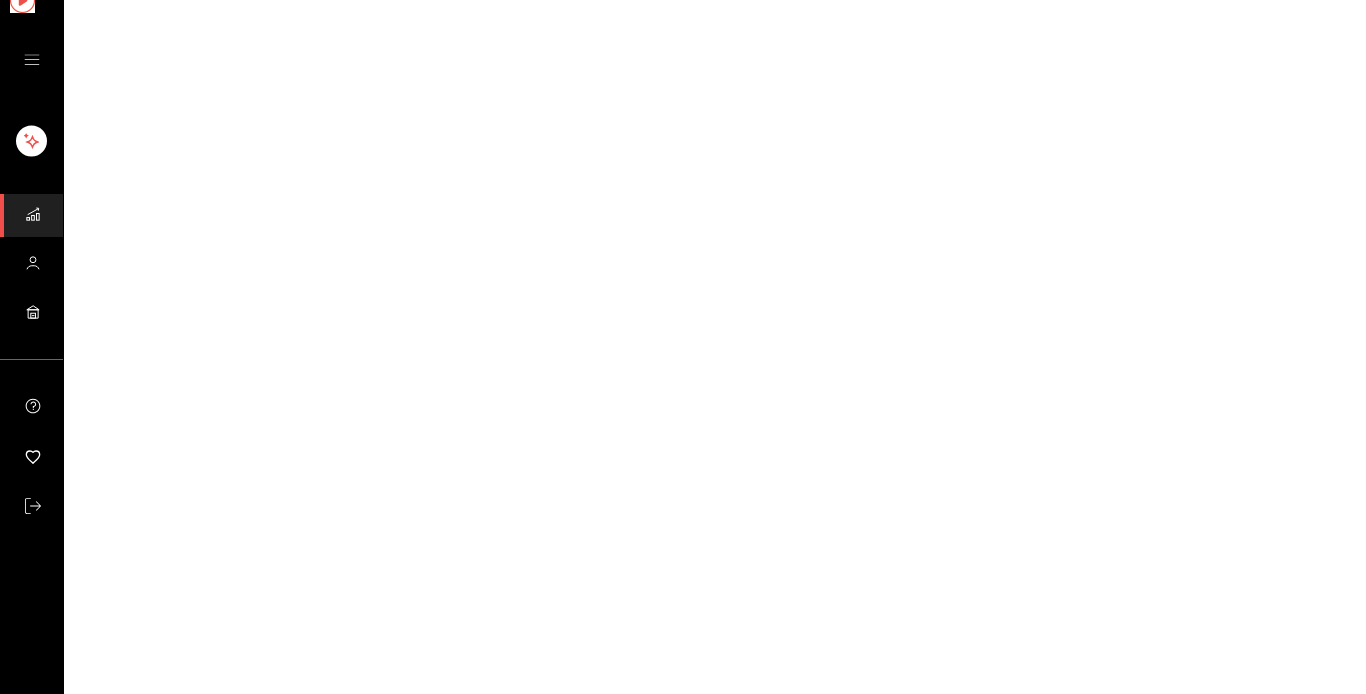 click on "Texto original Valora esta traducción Tu opinión servirá para ayudar a mejorar el Traductor de Google GANA 1 MES GRATIS EN TU SUSCRIPCIÓN AQUÍ ¿Recuerdas cómo empezó tu restaurante? Hoy puedes ayudar a un colega a tener el mismo cambio que tú viviste. Recomienda Parrot directamente desde tu Portal Administrador. Es fácil y rápido. 🎁 Por cada restaurante que se una, ganas 1 mes gratis. Ver video tutorial Ir a un video Visitar centro de ayuda (81) 2046 6363 soporte@parrotsoftware.io Visitar centro de ayuda (81) 2046 6363 soporte@parrotsoftware.io" at bounding box center (683, 0) 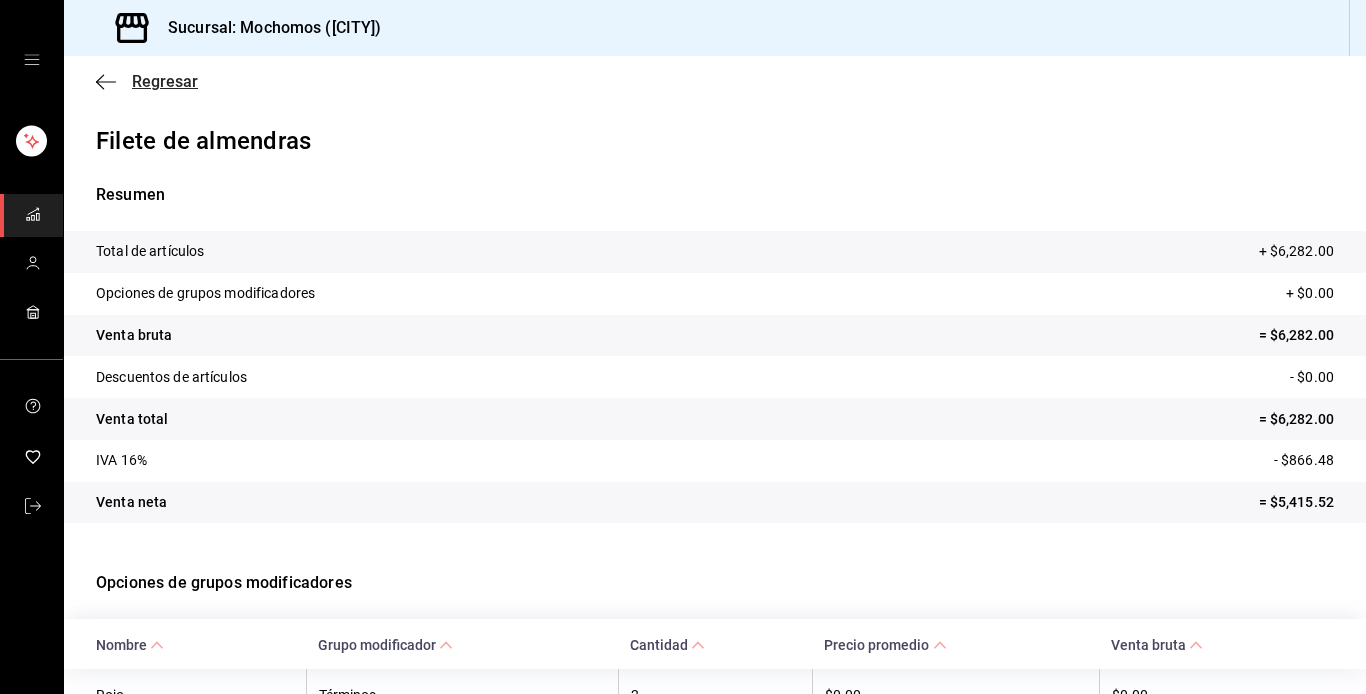 click 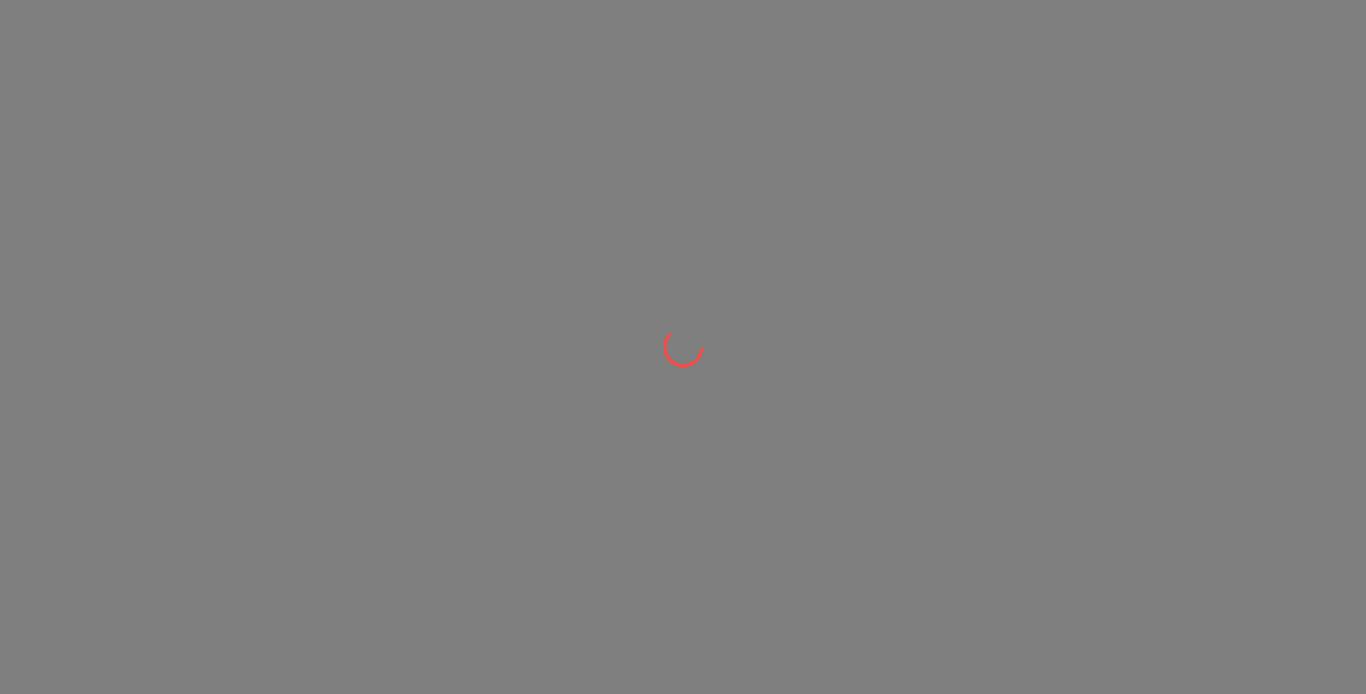 scroll, scrollTop: 0, scrollLeft: 0, axis: both 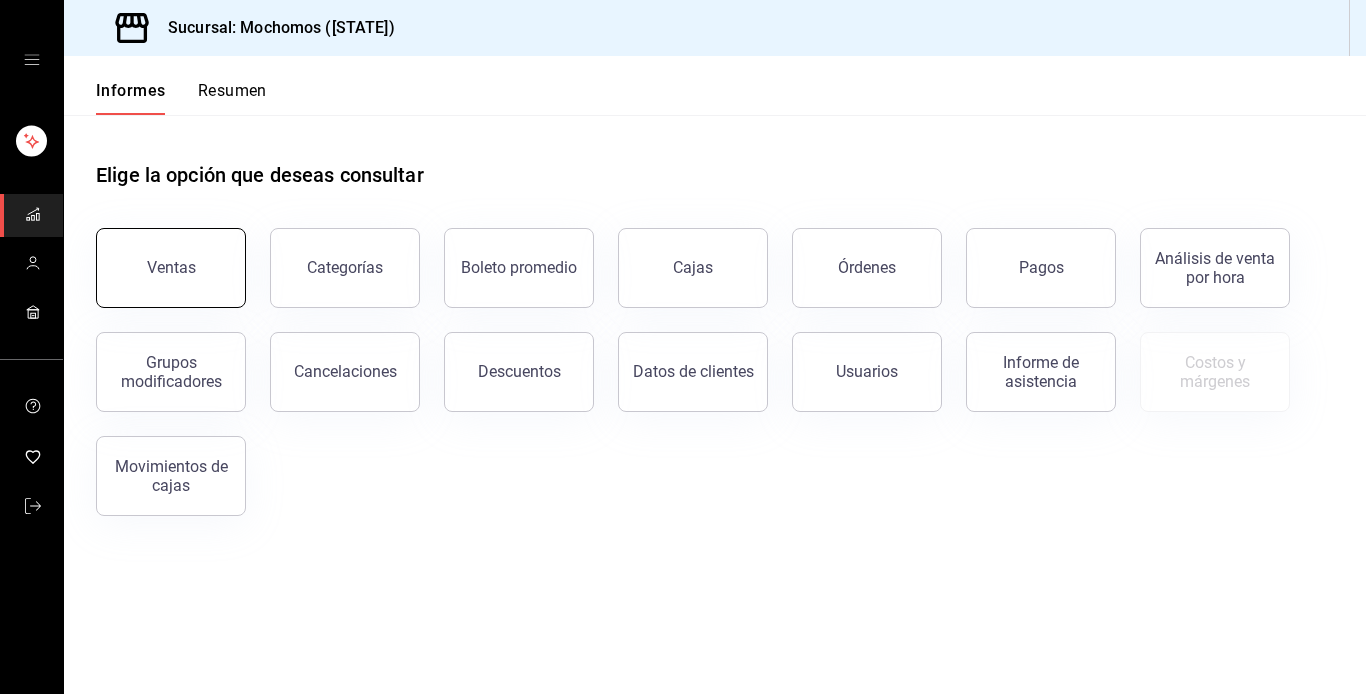 click on "Ventas" at bounding box center [171, 267] 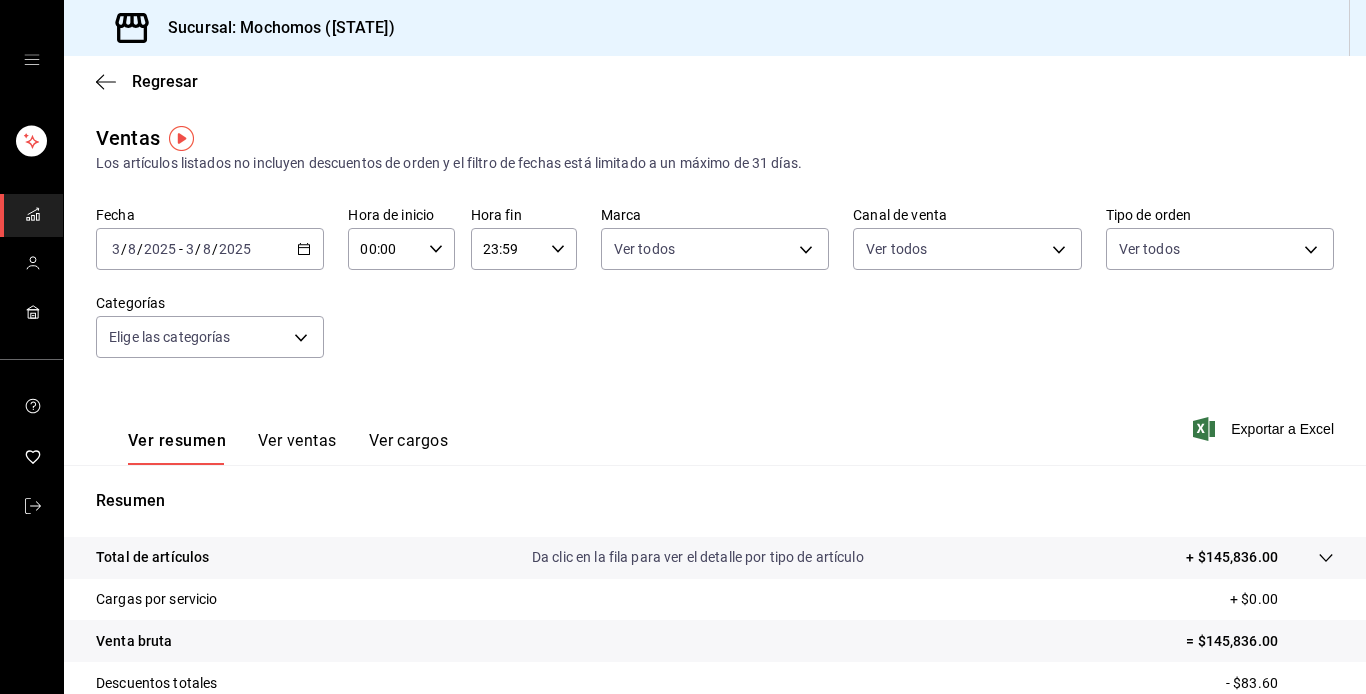 click on "Ver ventas" at bounding box center [297, 440] 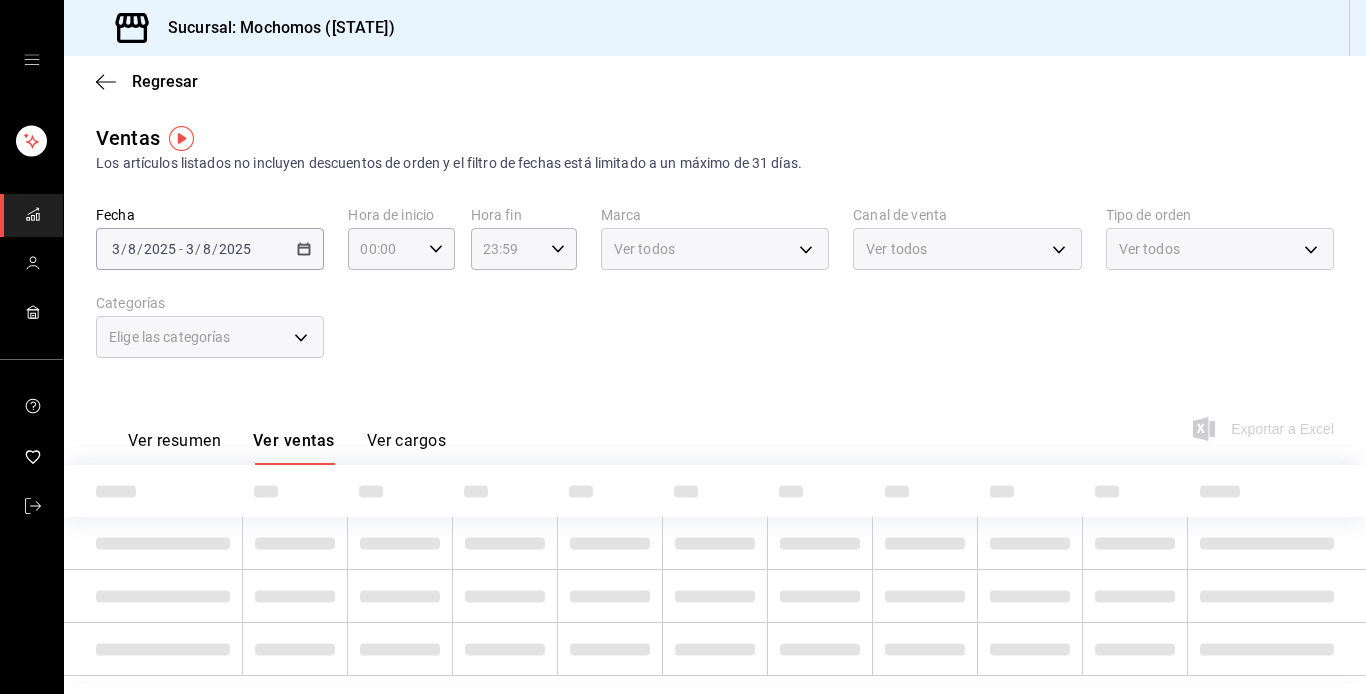 click on "Ver ventas" at bounding box center [294, 440] 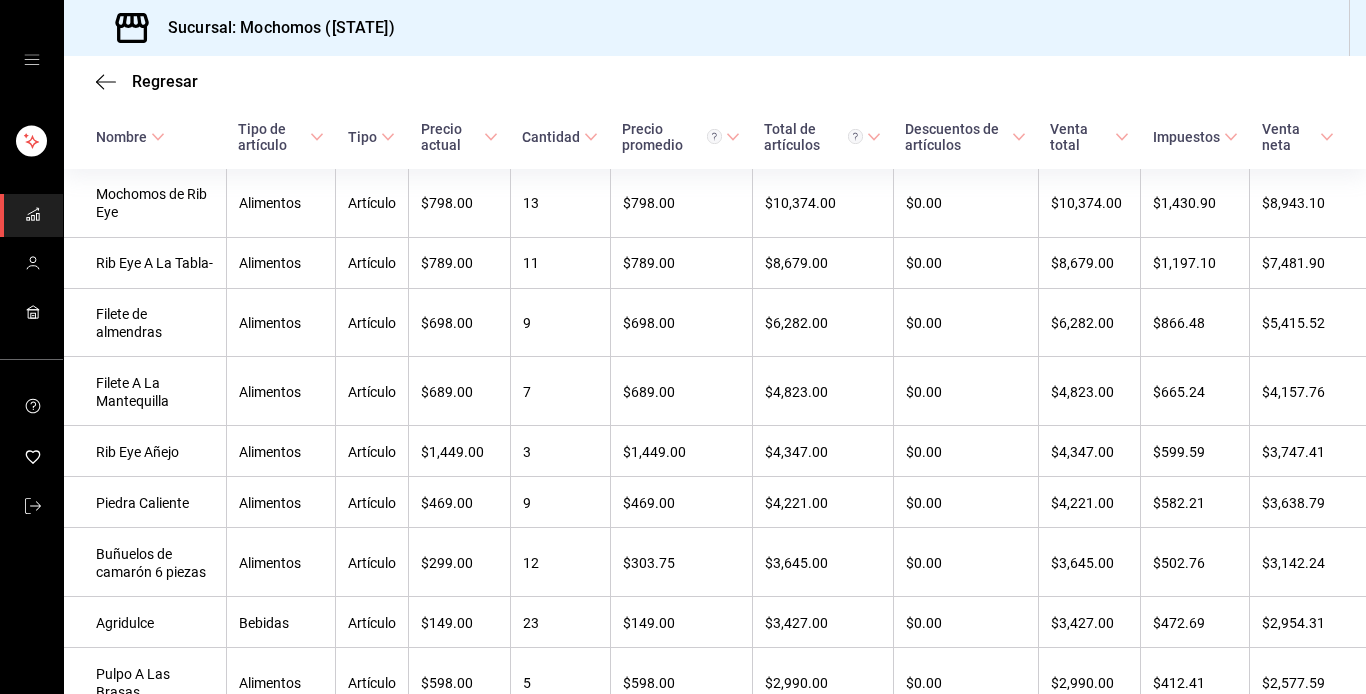 scroll, scrollTop: 480, scrollLeft: 0, axis: vertical 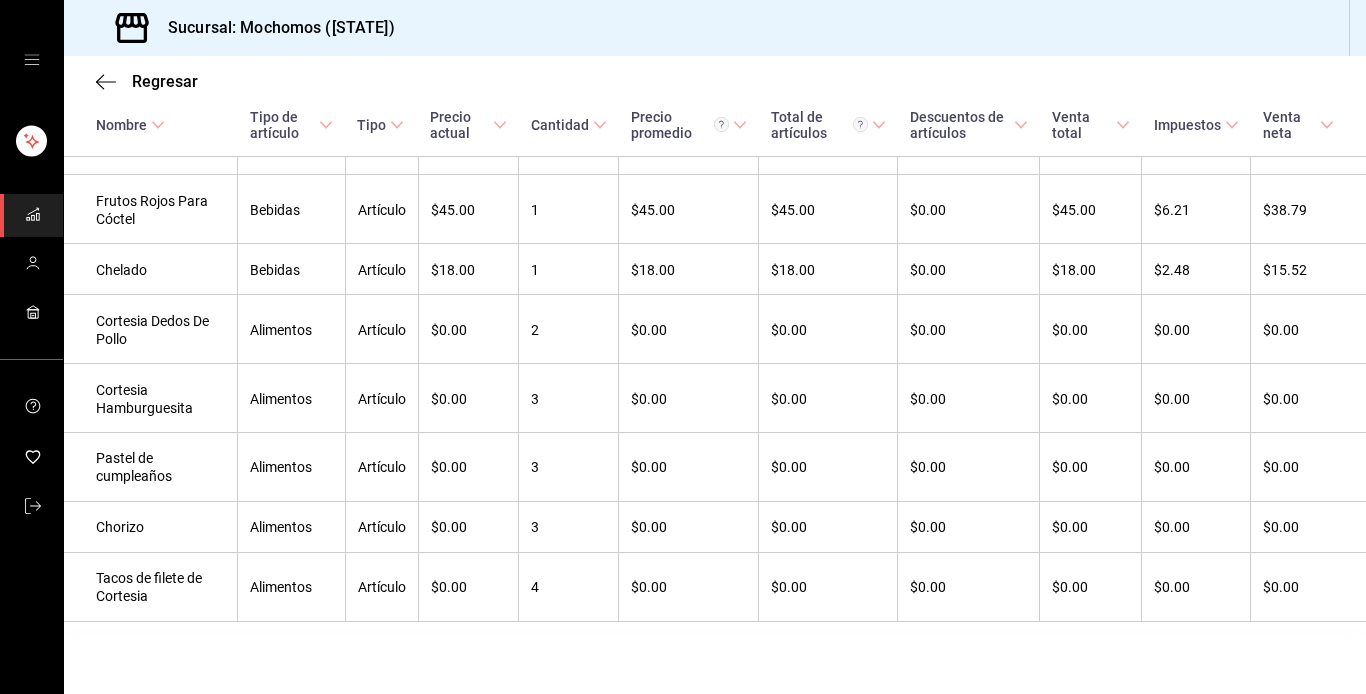 click on "Regresar" at bounding box center [715, 81] 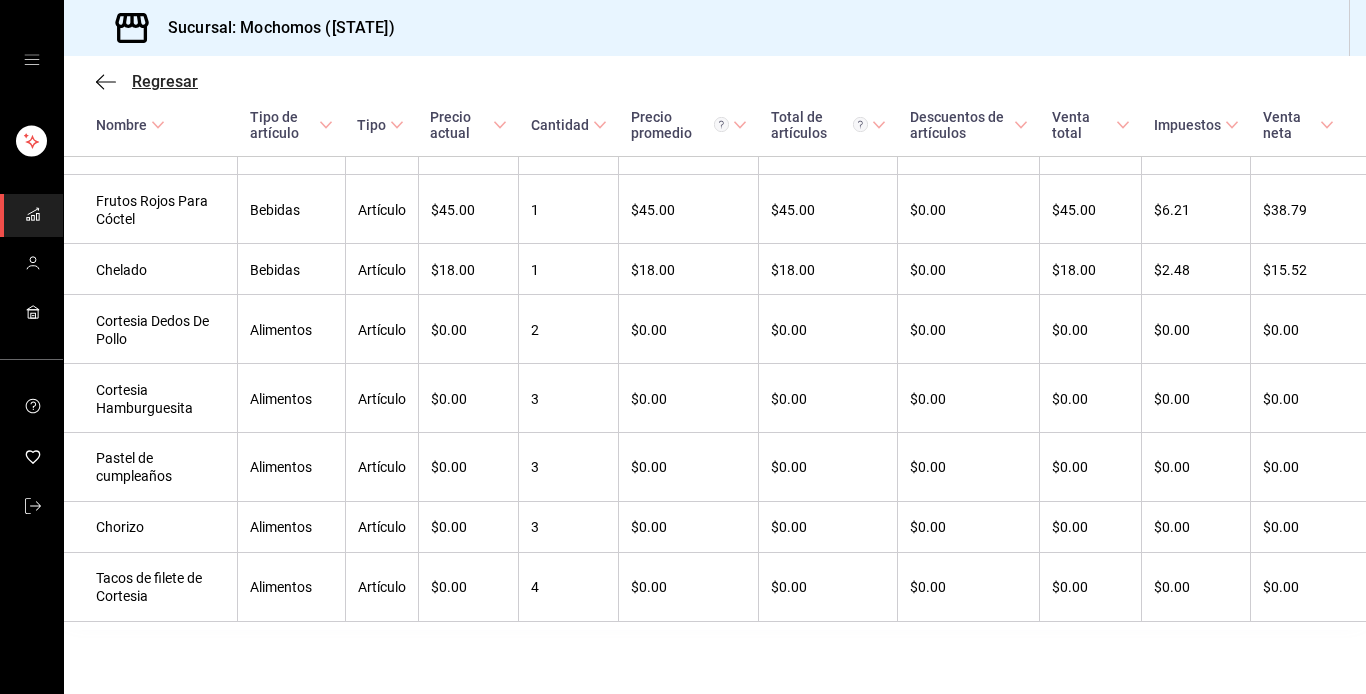 click 